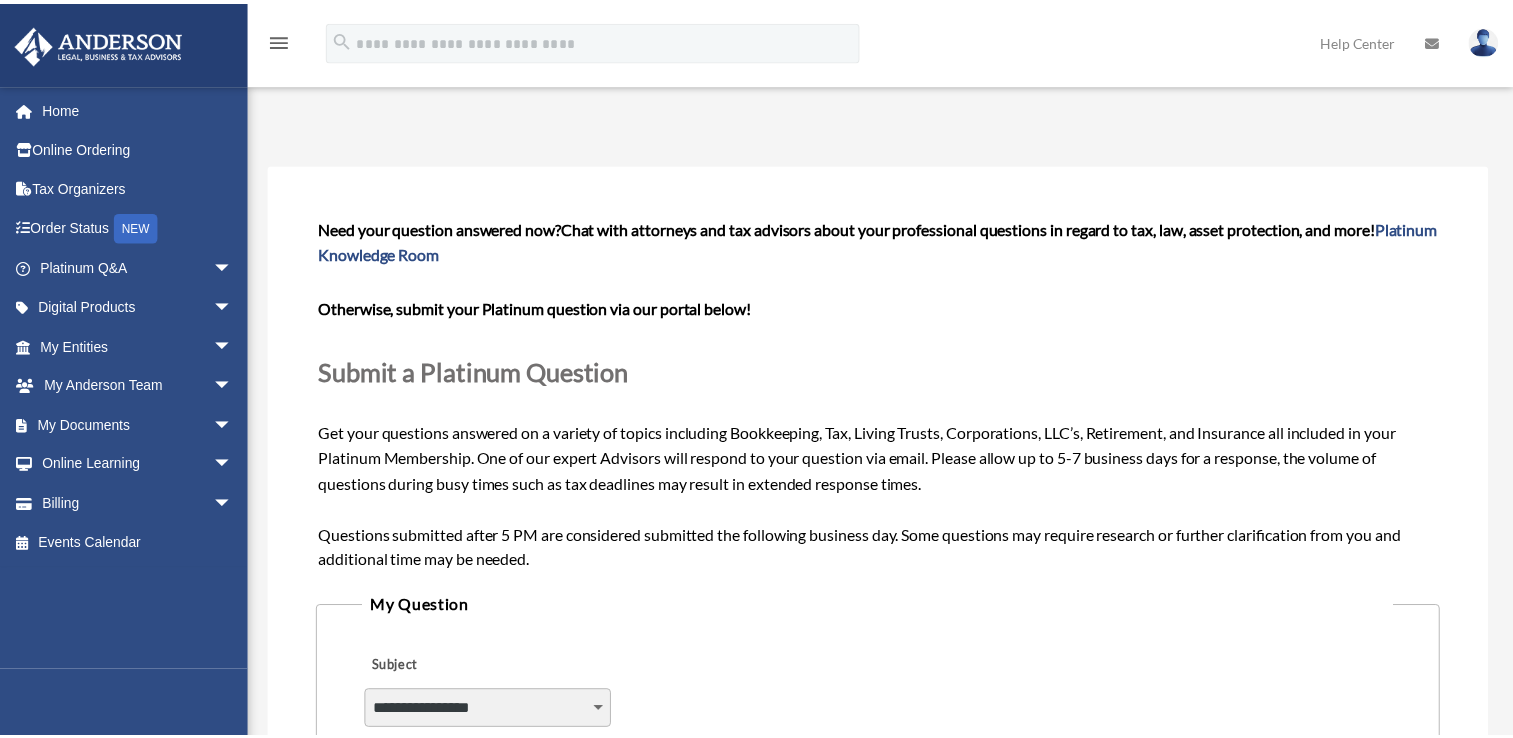 scroll, scrollTop: 300, scrollLeft: 0, axis: vertical 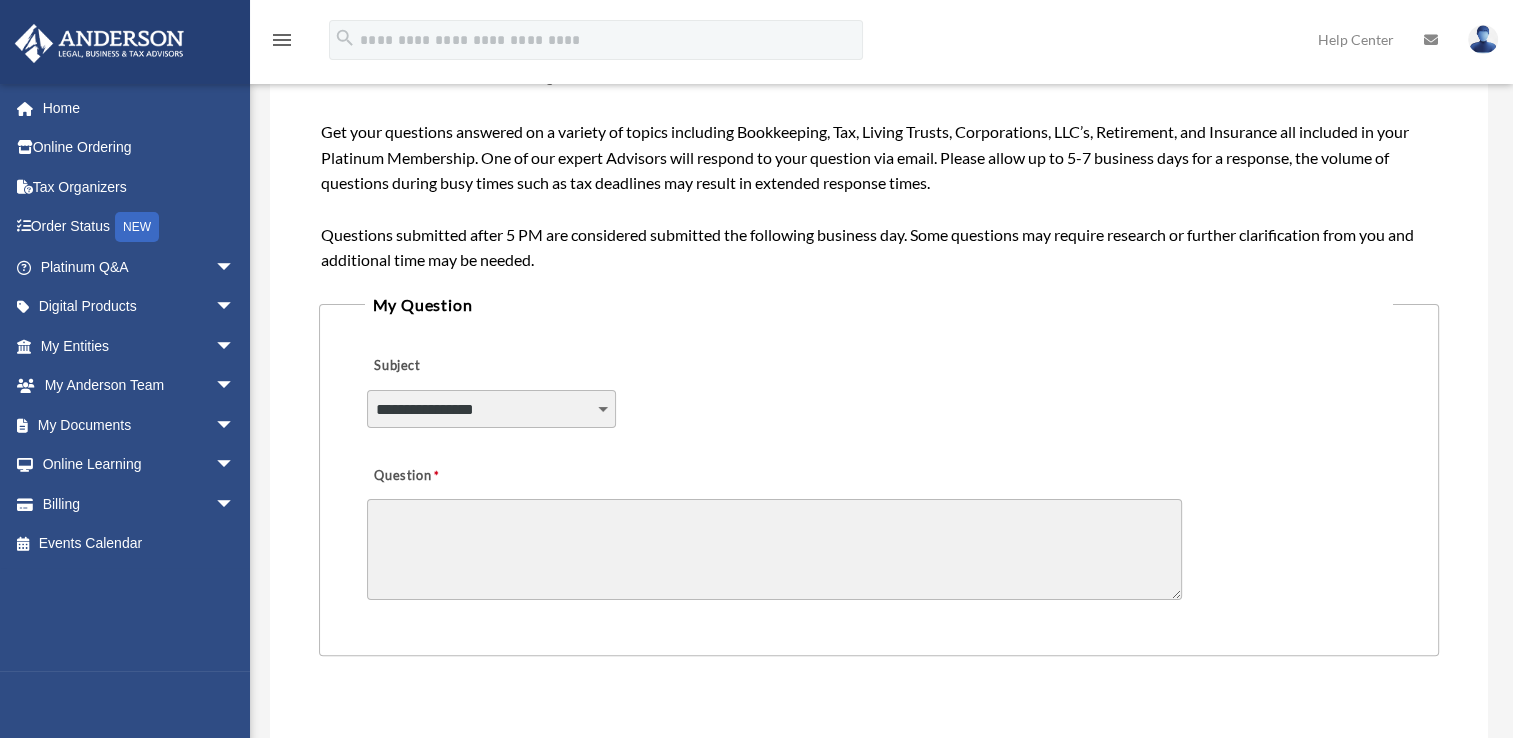 select on "******" 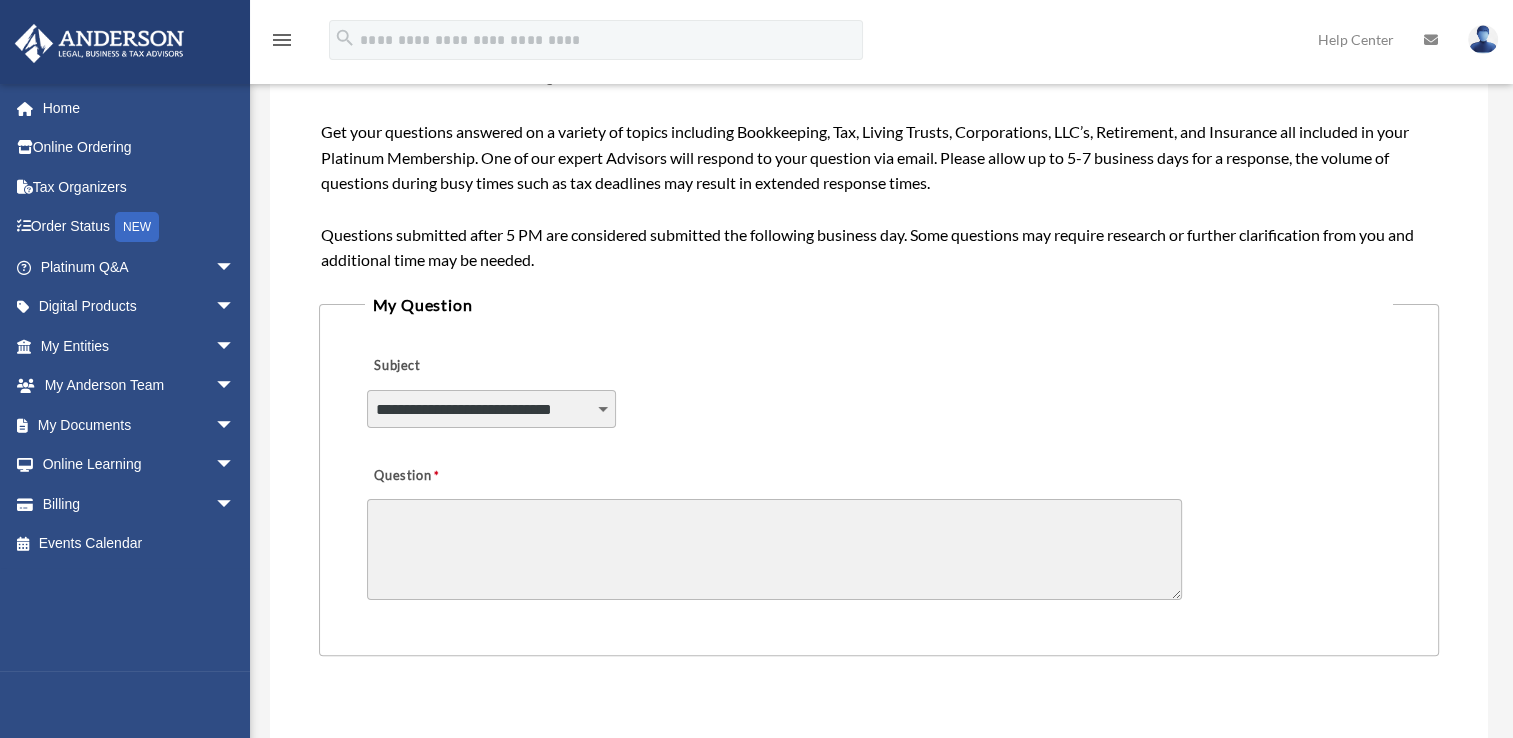 click on "**********" at bounding box center [492, 409] 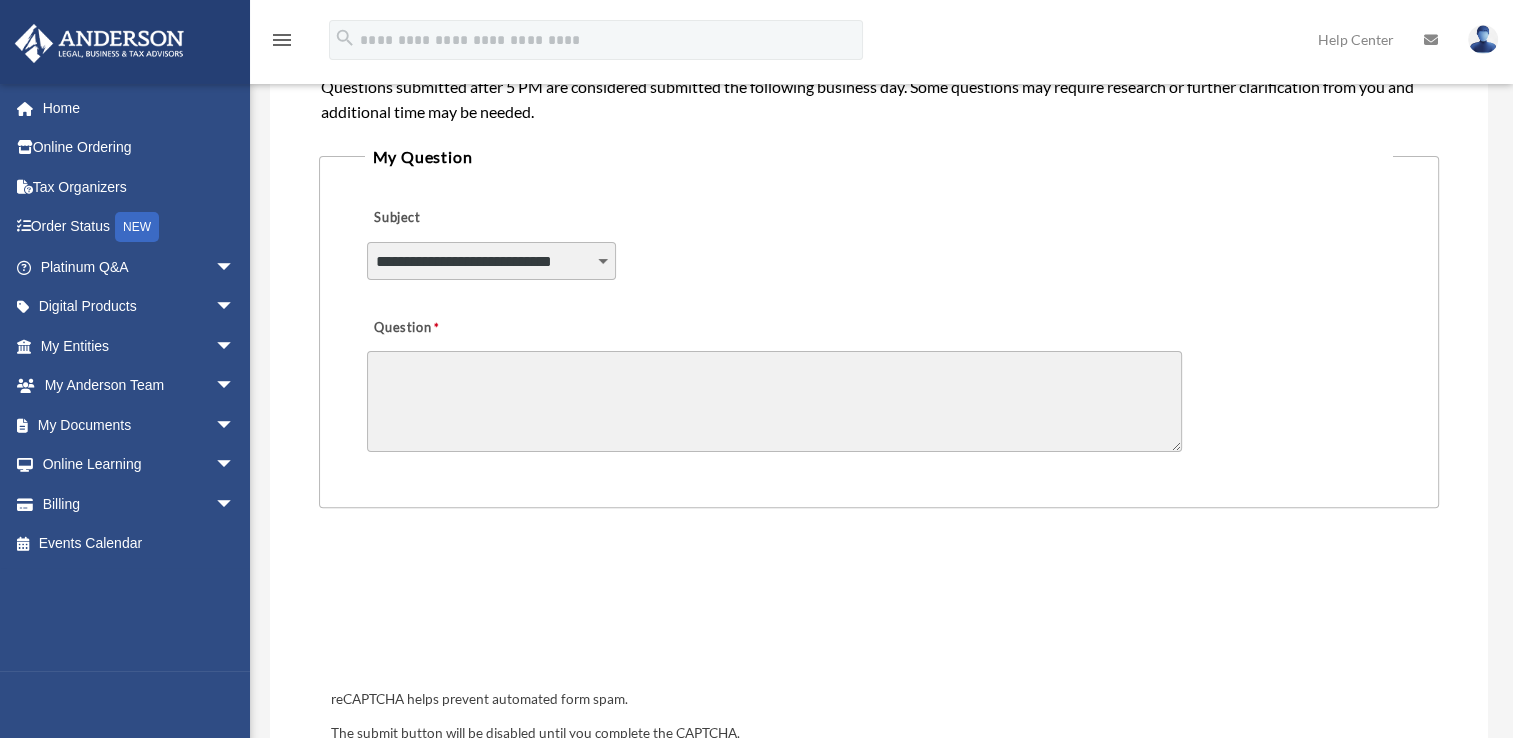 scroll, scrollTop: 500, scrollLeft: 0, axis: vertical 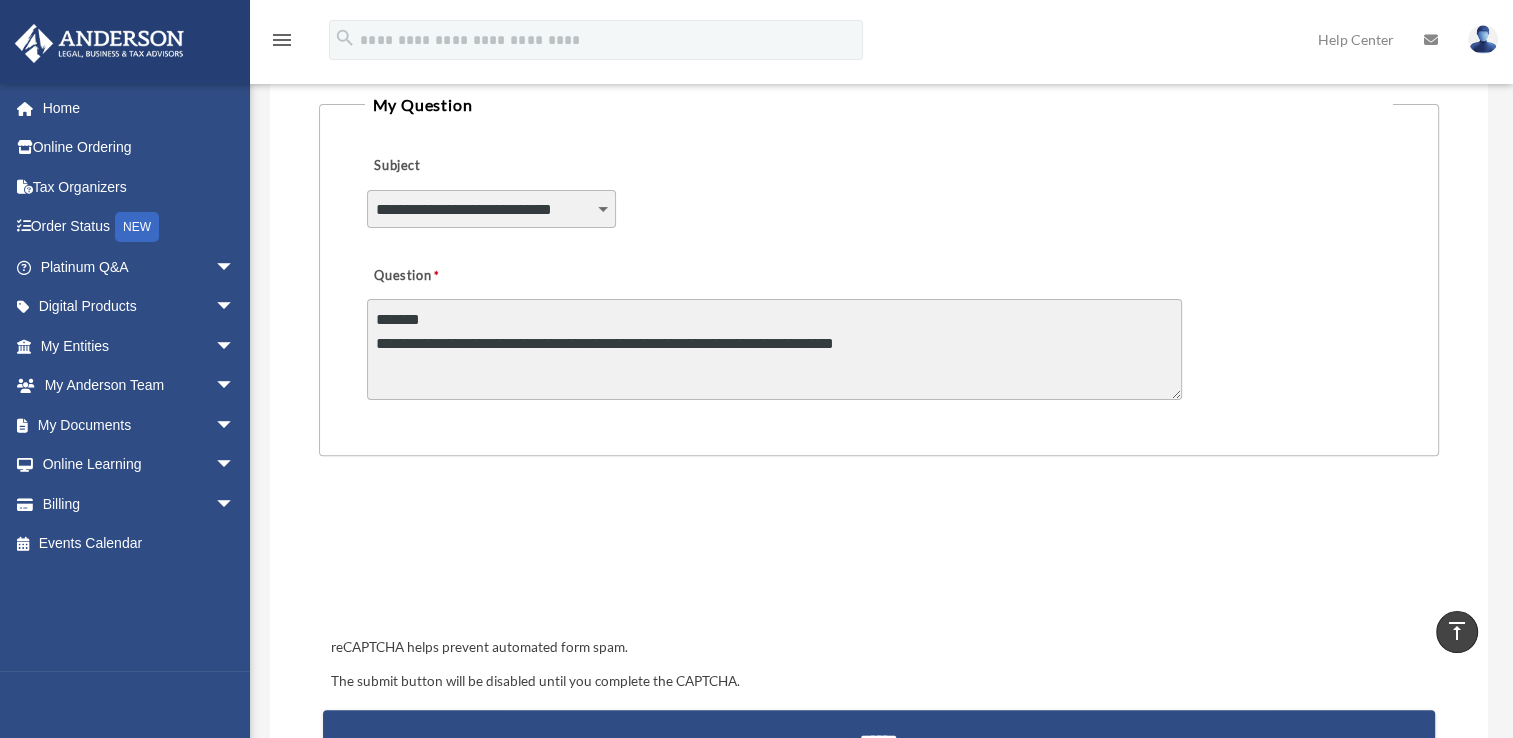 click on "**********" at bounding box center [774, 349] 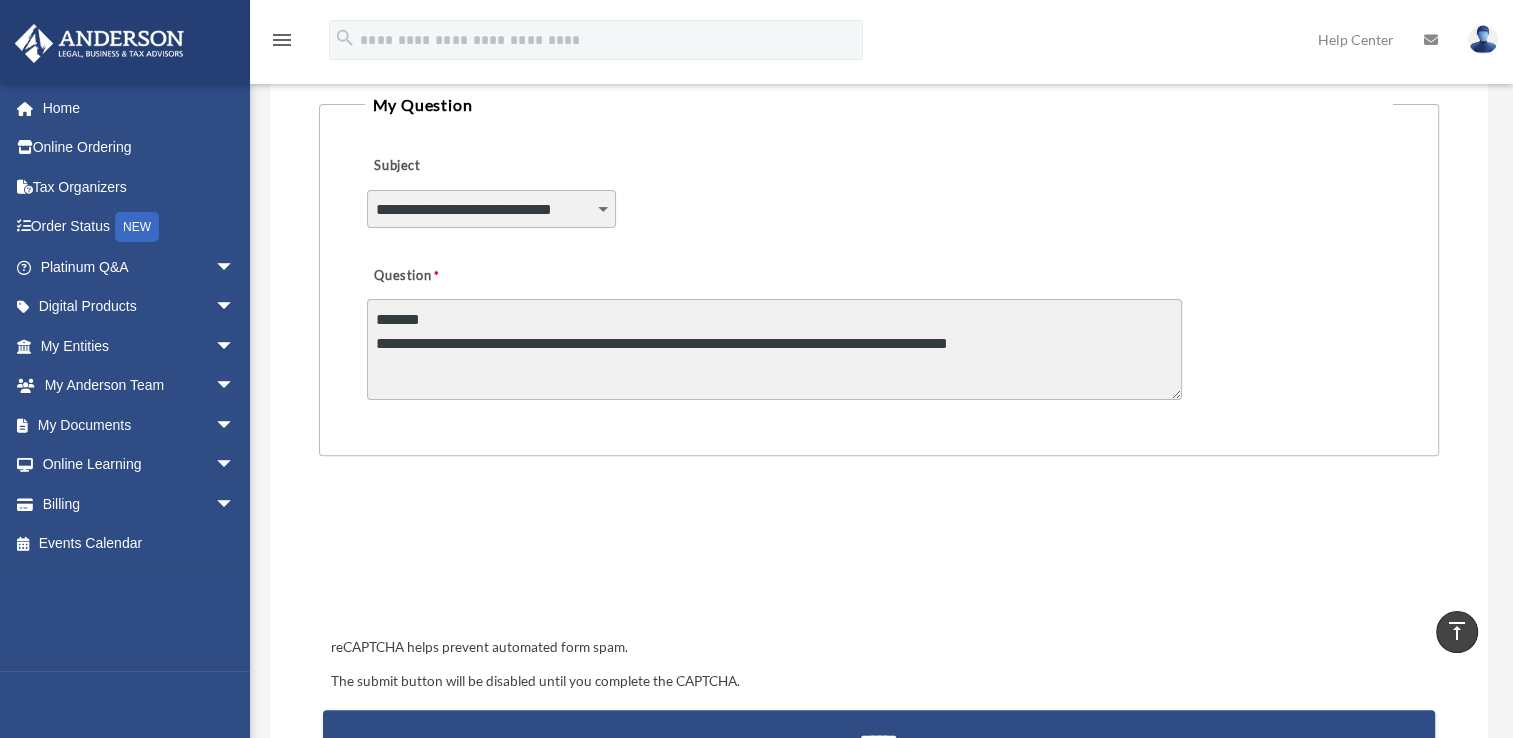 scroll, scrollTop: 2, scrollLeft: 0, axis: vertical 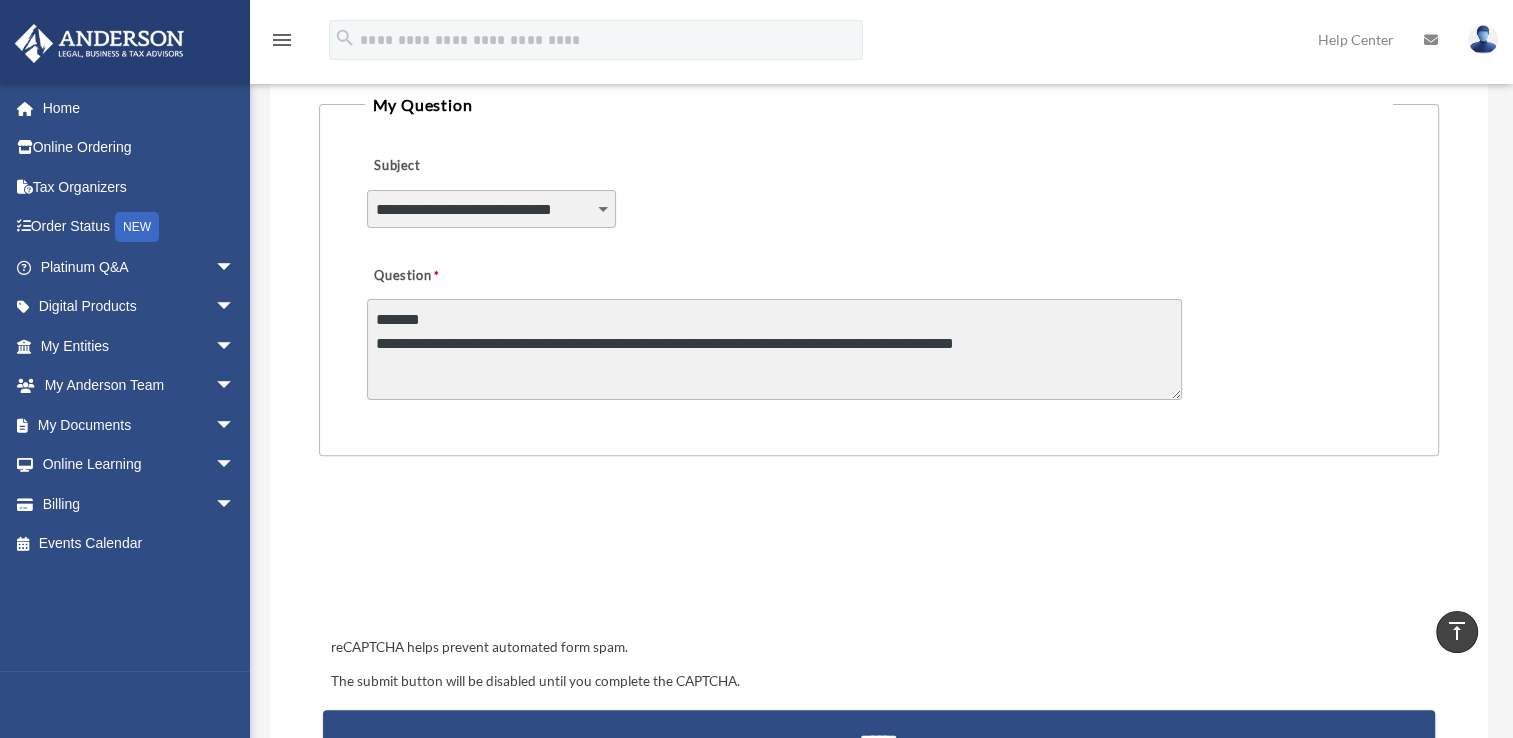 click on "**********" at bounding box center (774, 349) 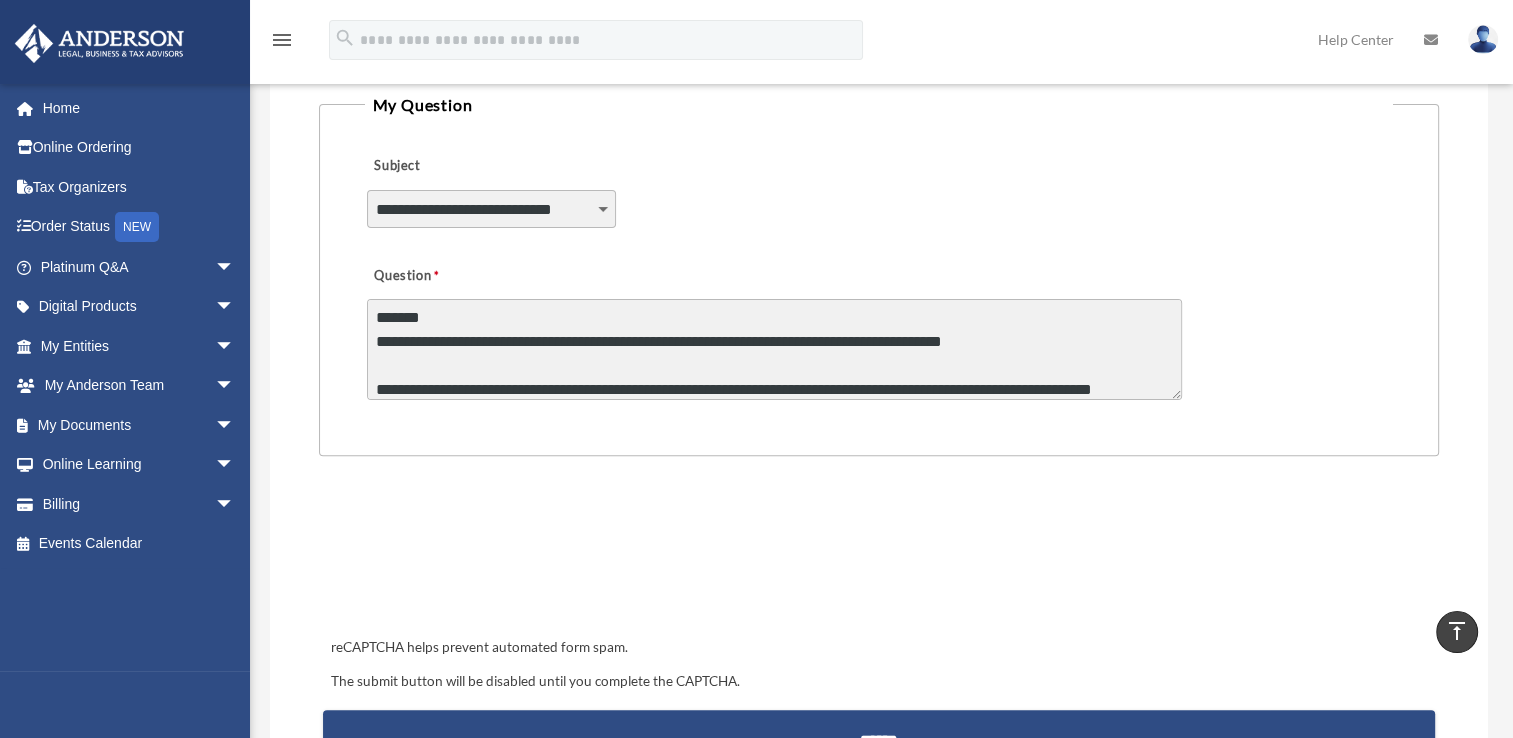 scroll, scrollTop: 26, scrollLeft: 0, axis: vertical 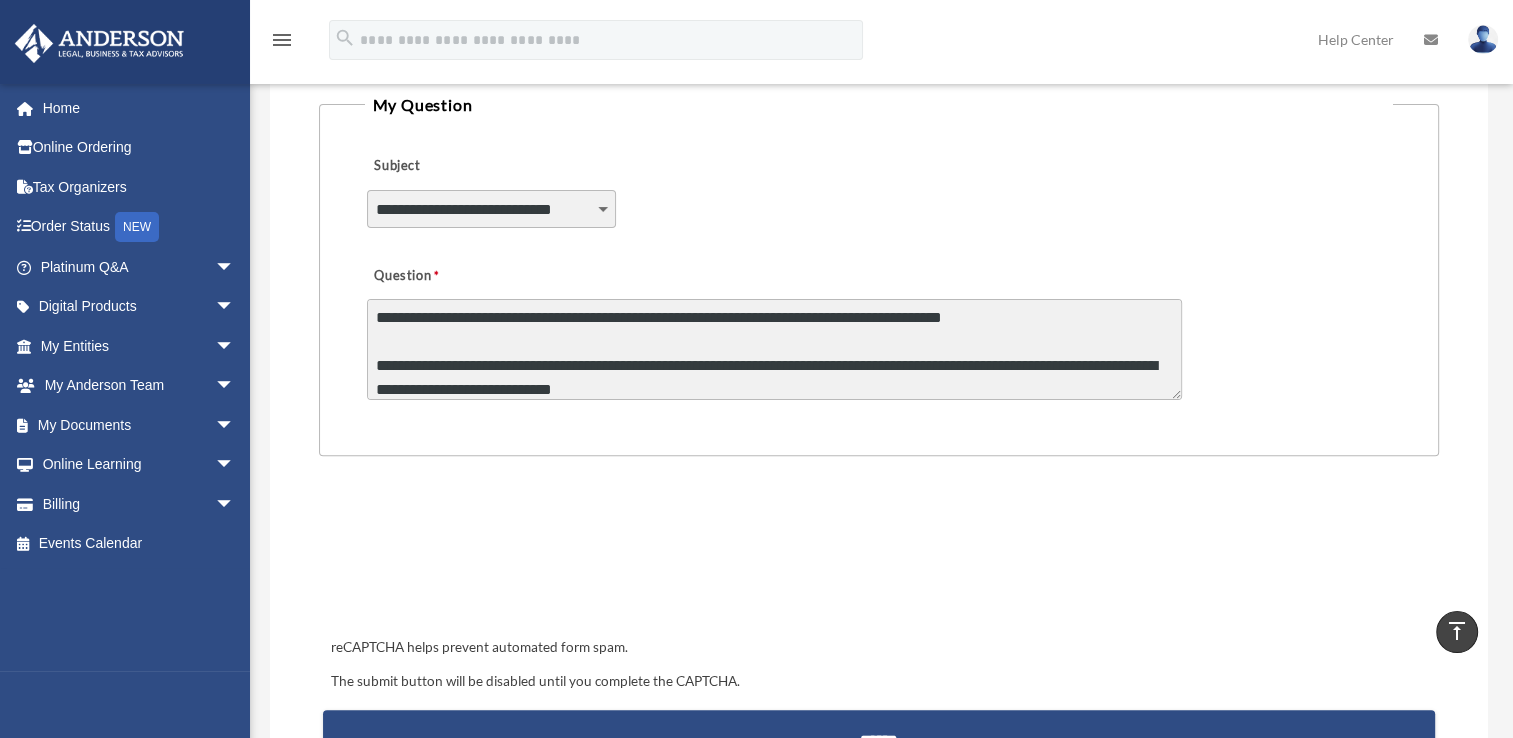 click on "**********" at bounding box center (774, 349) 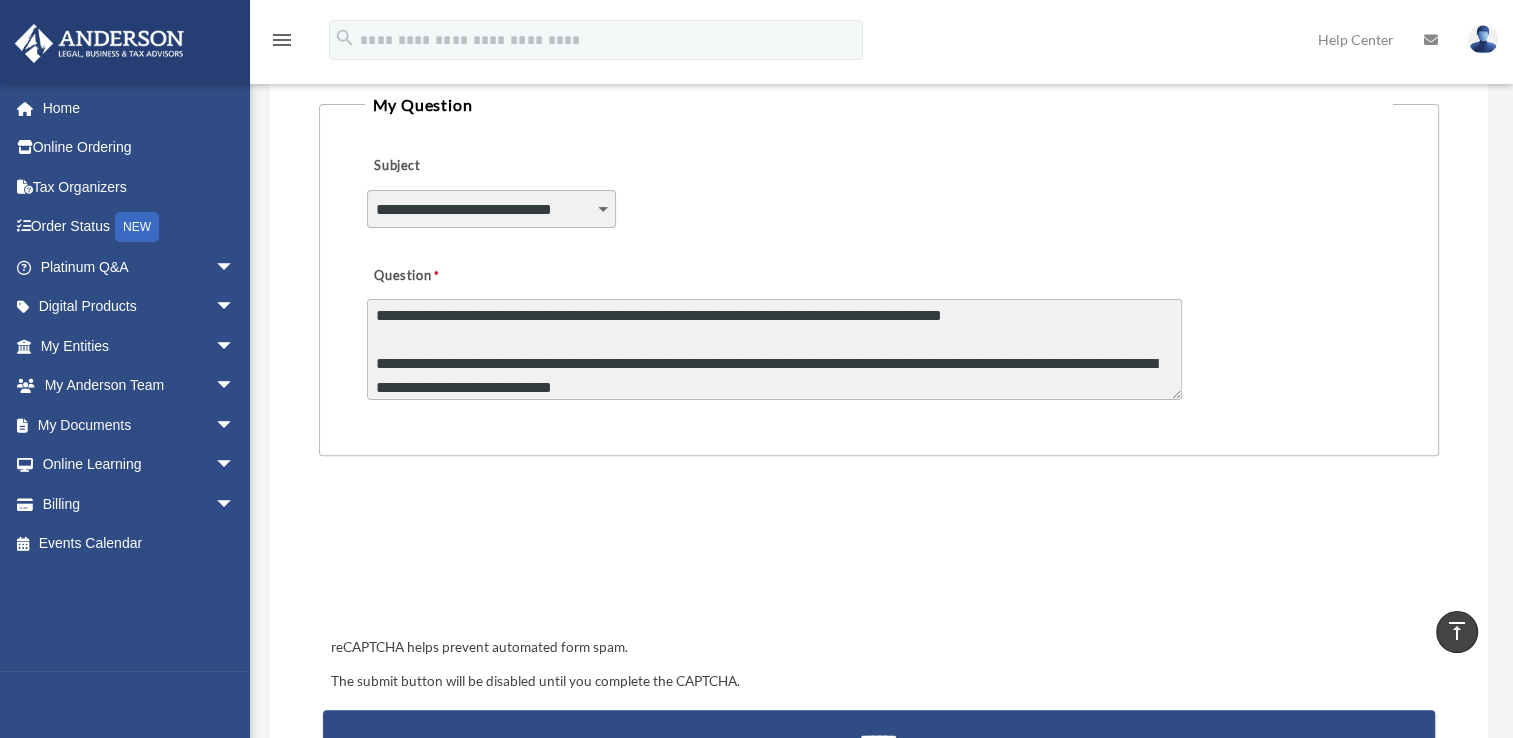 scroll, scrollTop: 26, scrollLeft: 0, axis: vertical 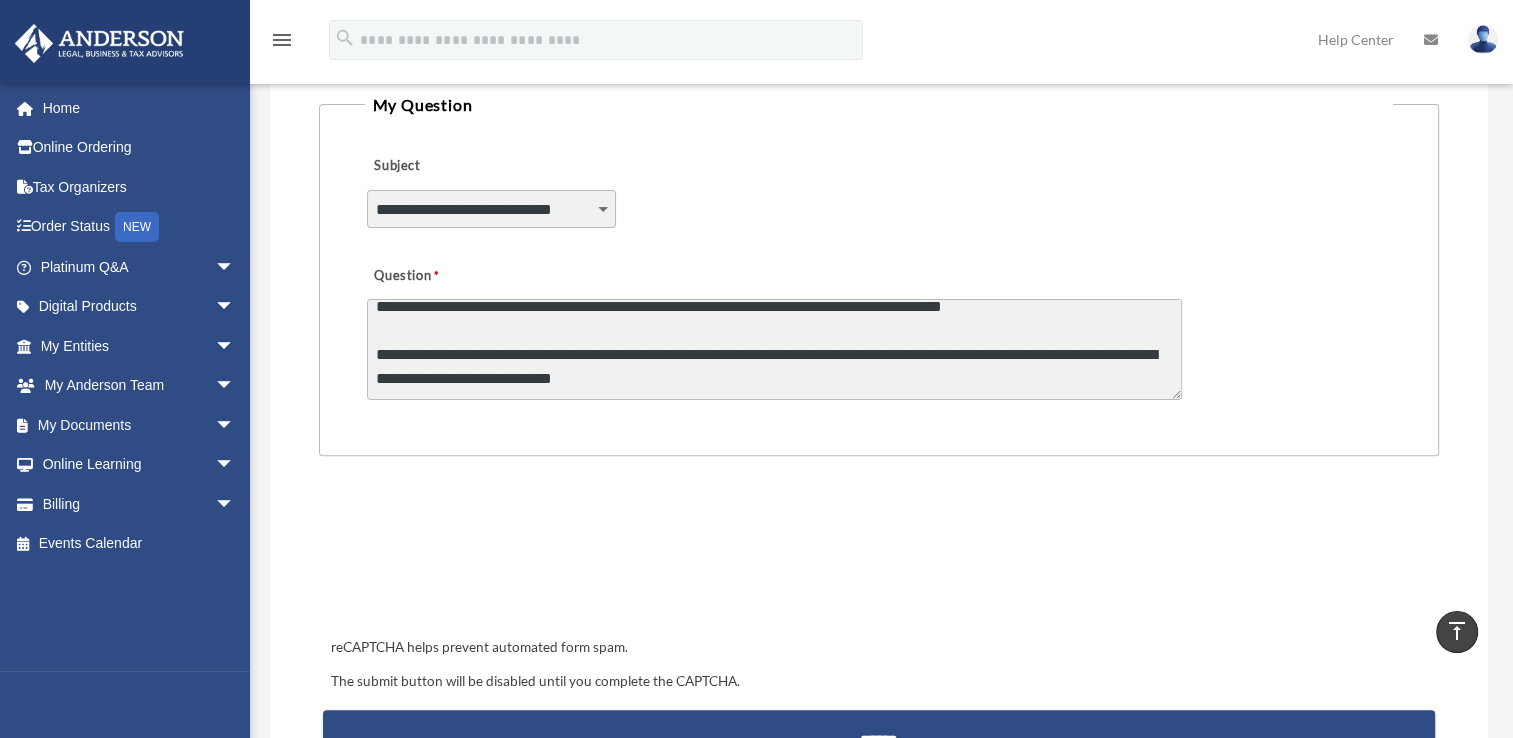 click on "**********" at bounding box center [774, 349] 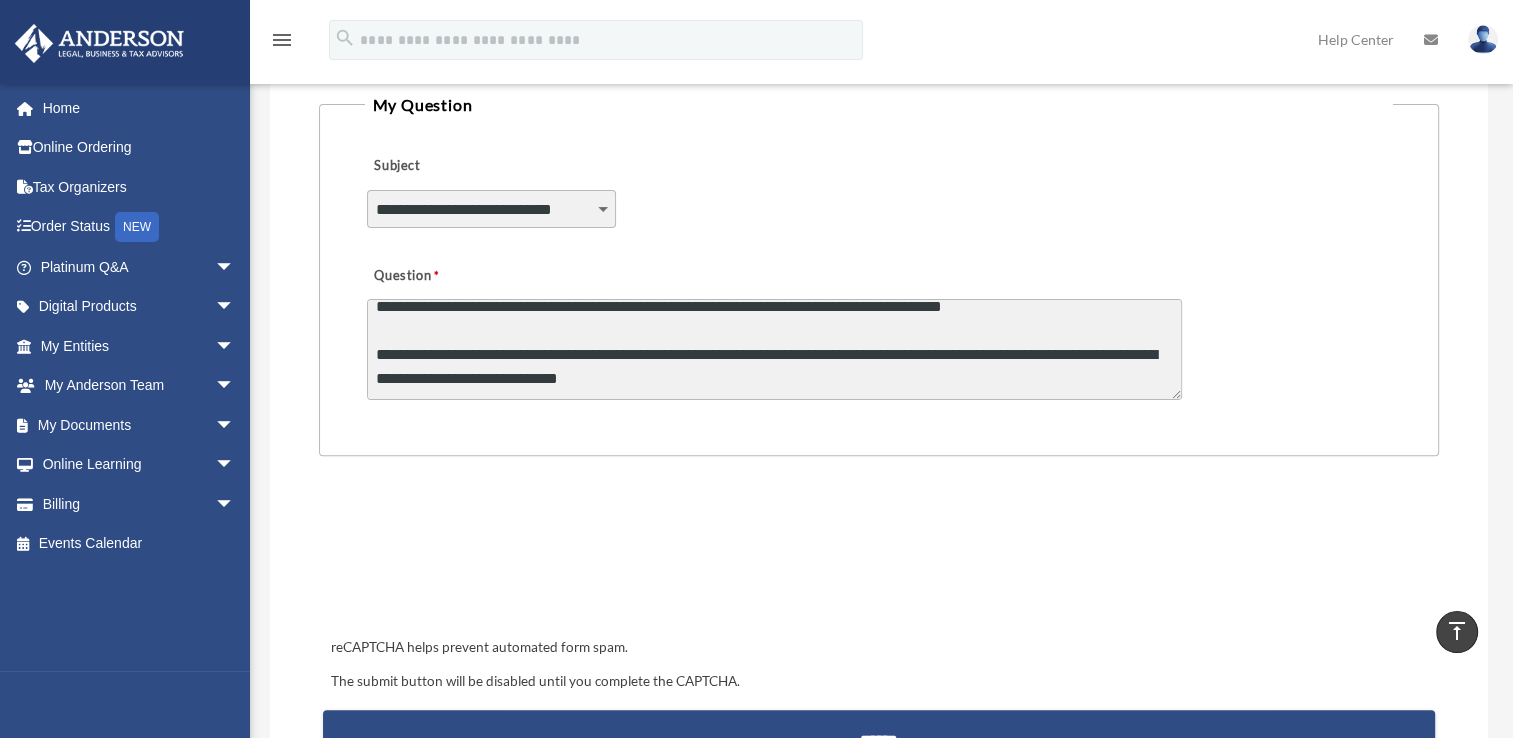 scroll, scrollTop: 50, scrollLeft: 0, axis: vertical 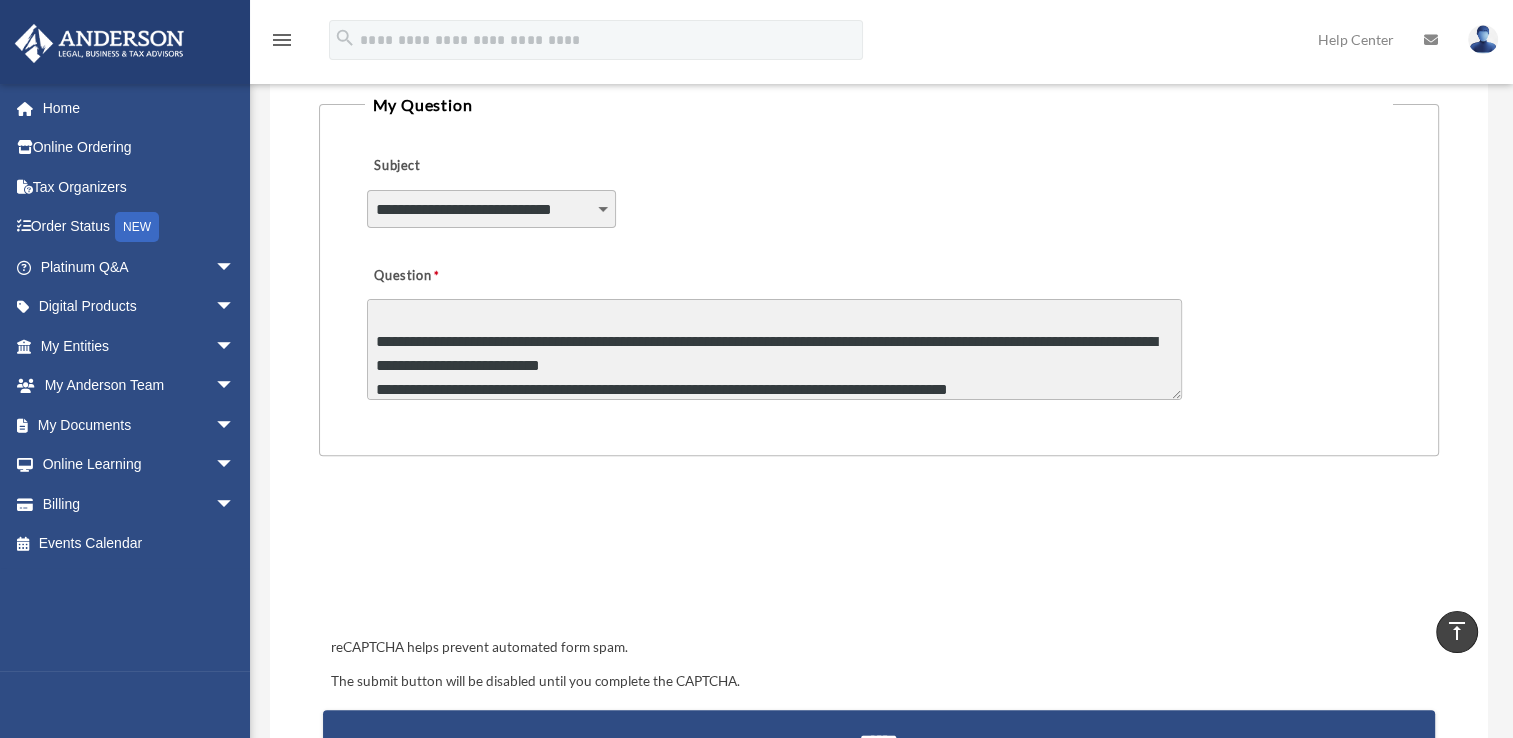 click on "**********" at bounding box center (774, 349) 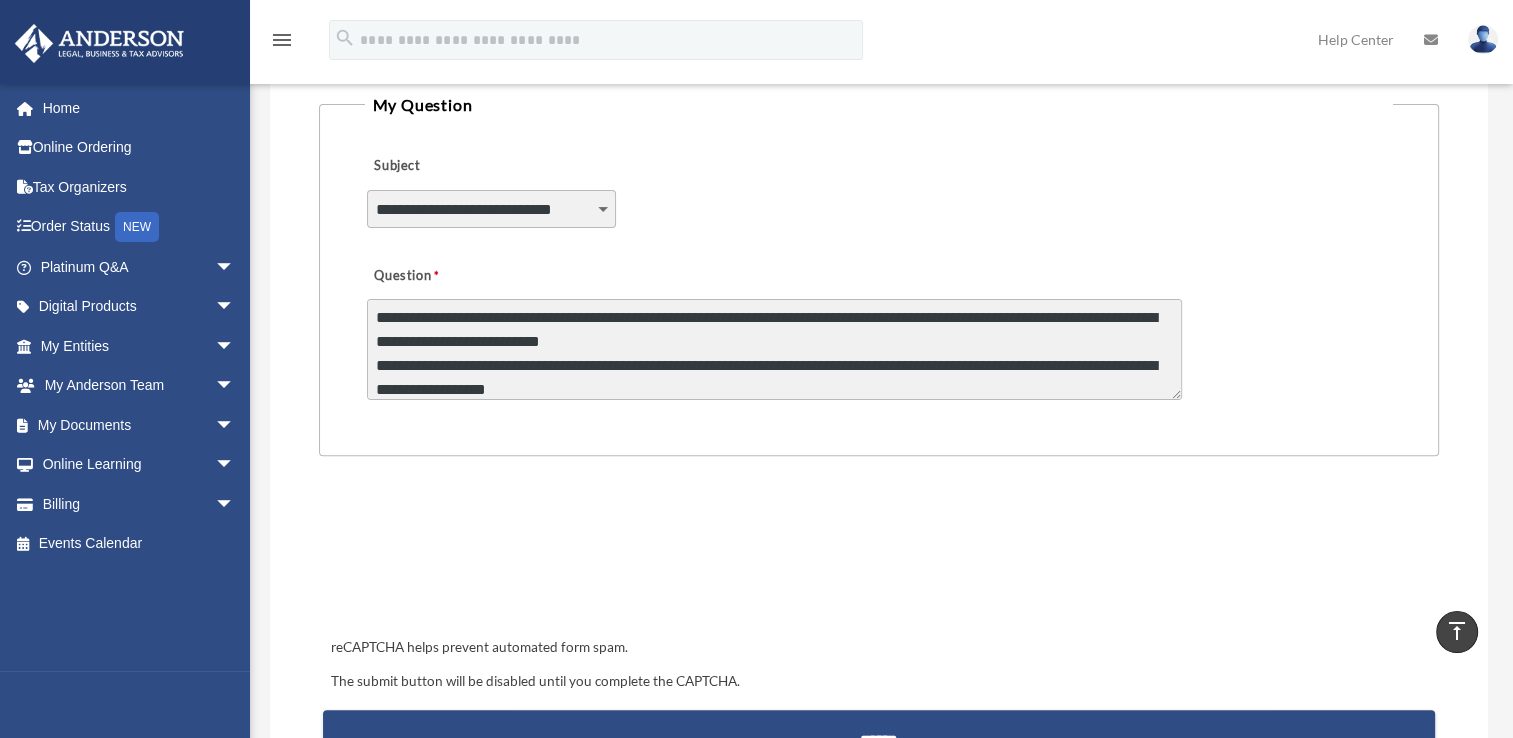 scroll, scrollTop: 98, scrollLeft: 0, axis: vertical 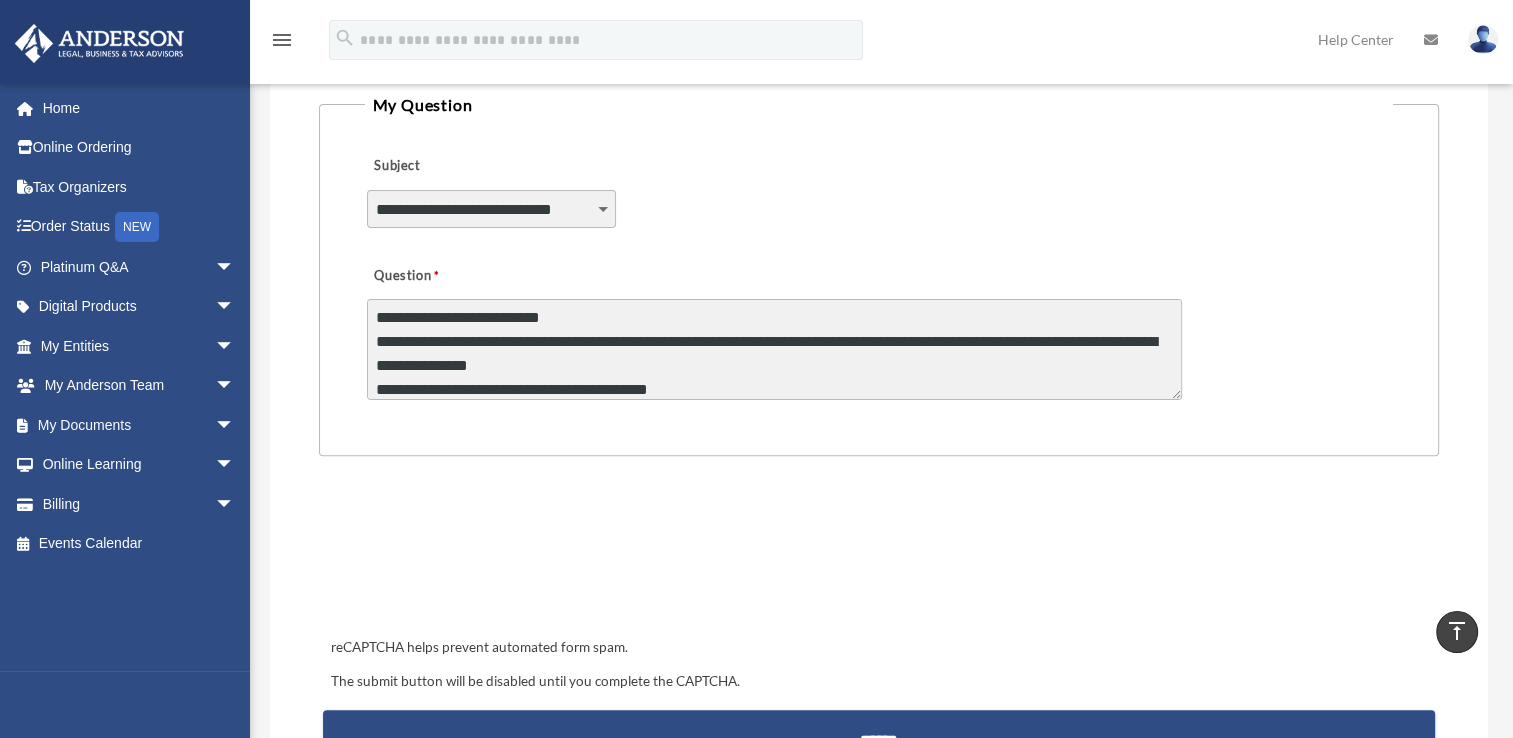 click on "**********" at bounding box center (774, 349) 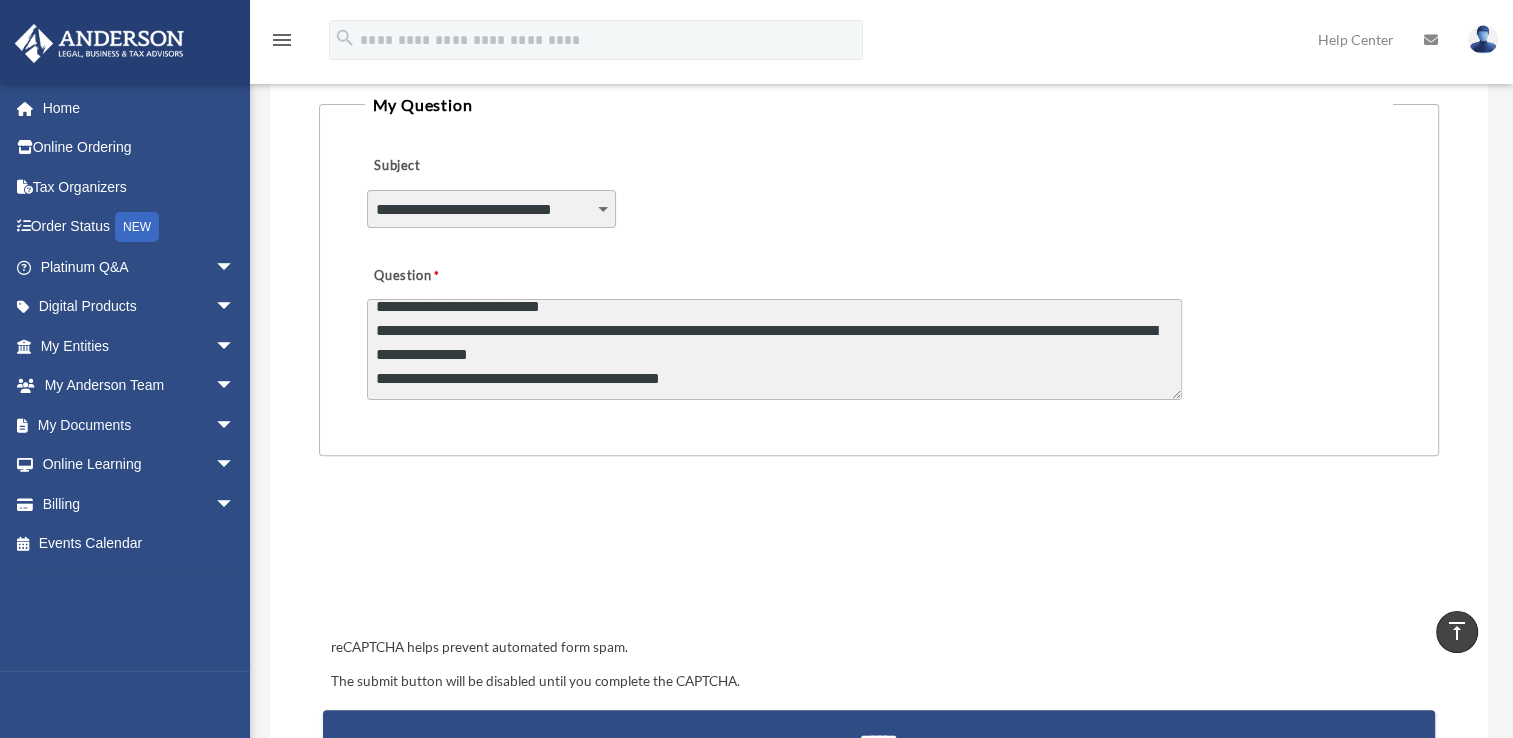 scroll, scrollTop: 146, scrollLeft: 0, axis: vertical 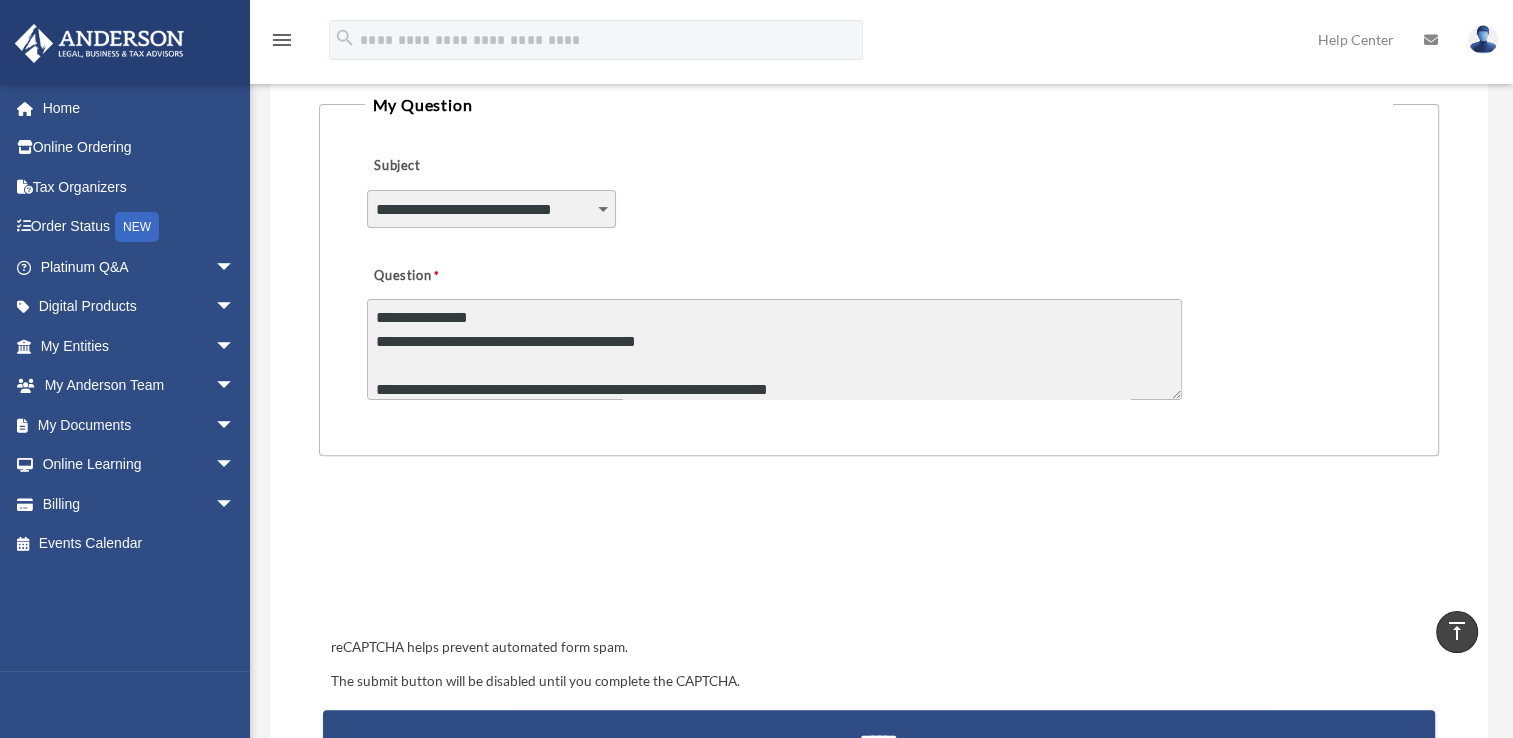 click on "**********" at bounding box center (774, 349) 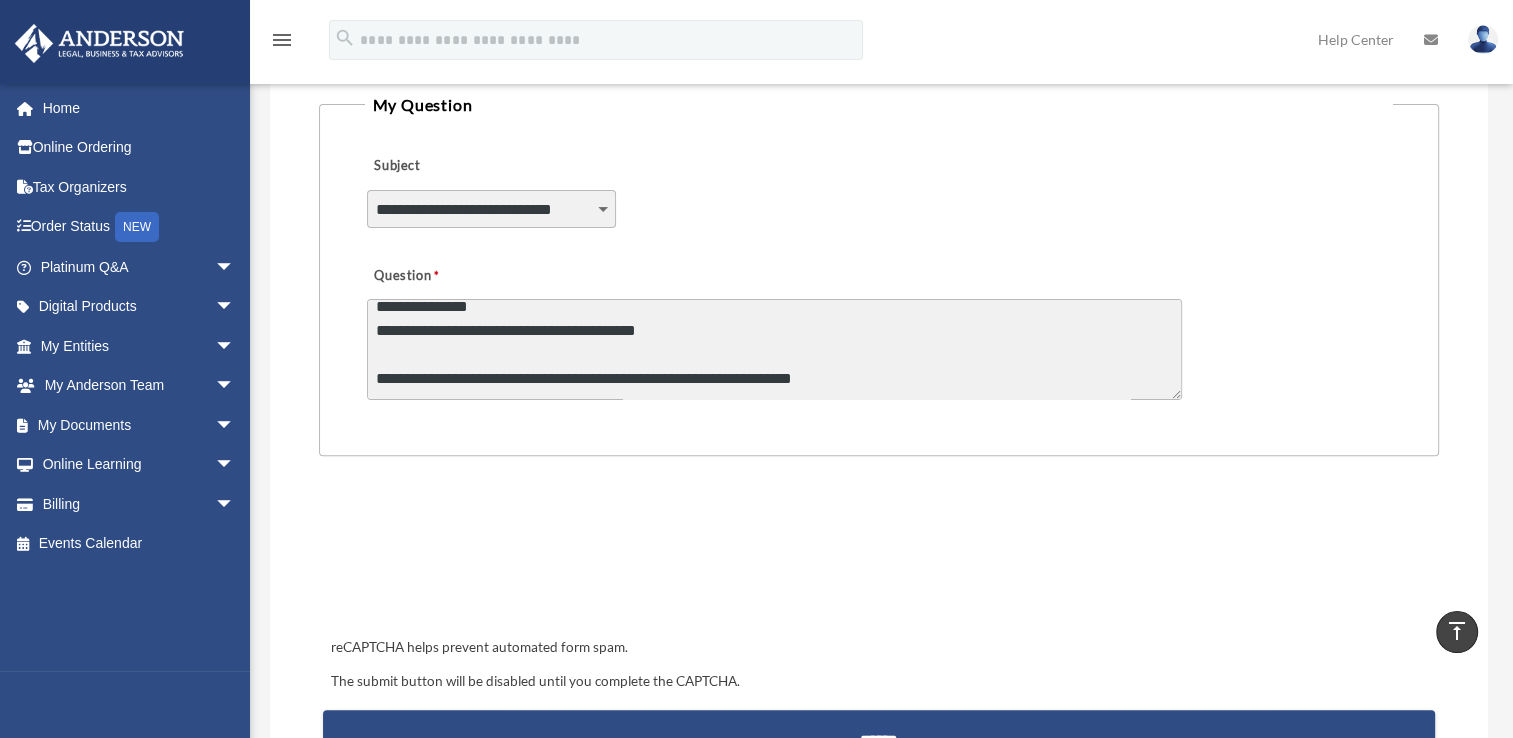 scroll, scrollTop: 194, scrollLeft: 0, axis: vertical 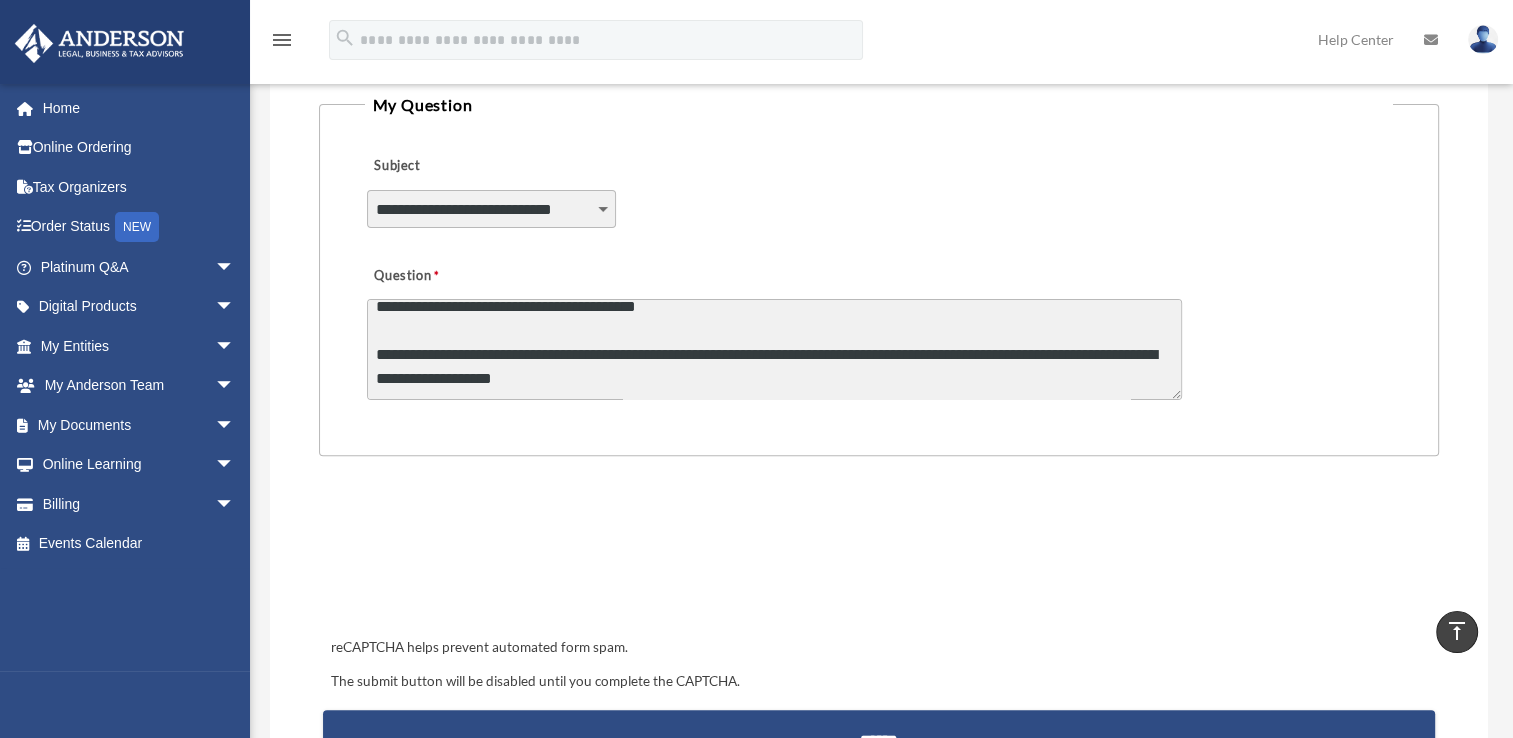 click on "**********" at bounding box center (774, 349) 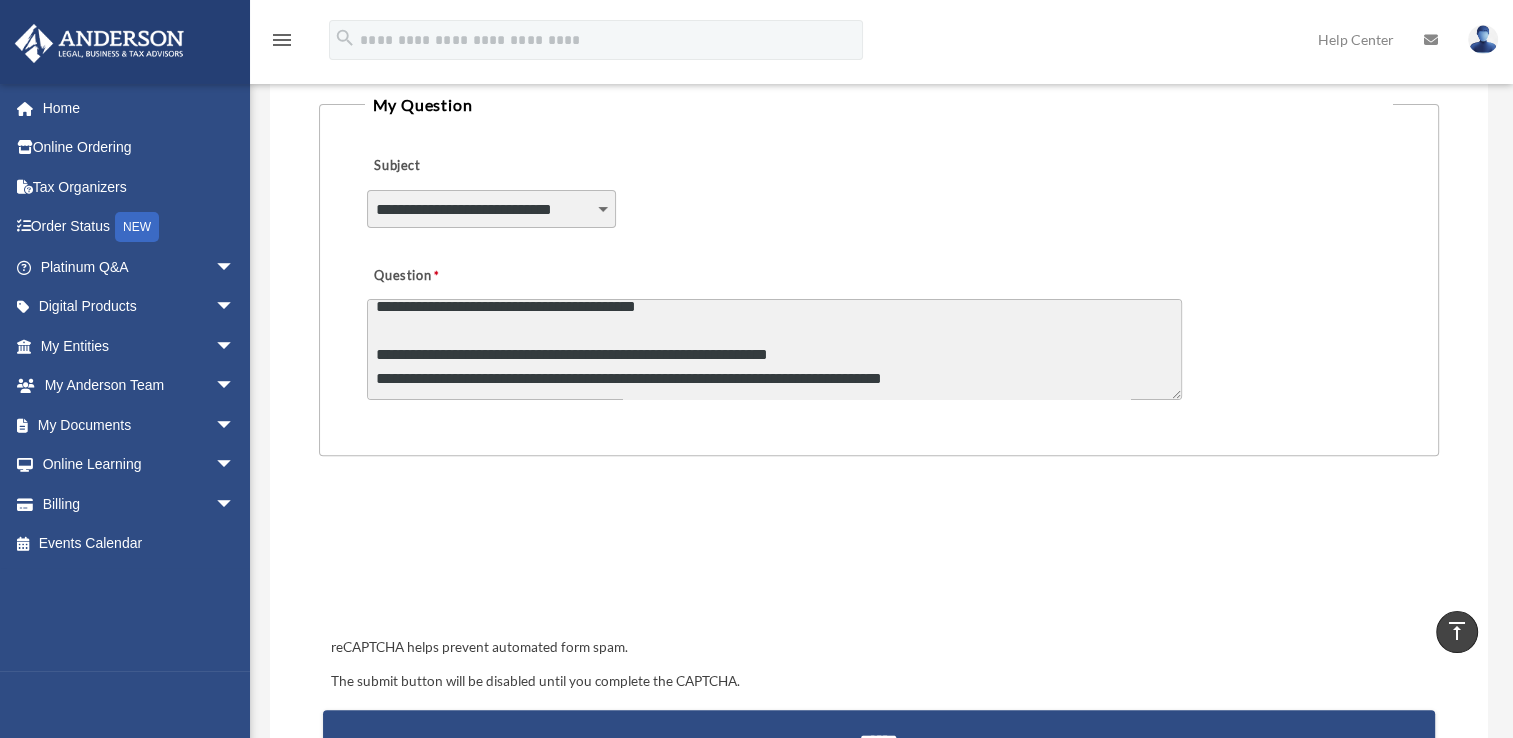 click on "**********" at bounding box center (774, 349) 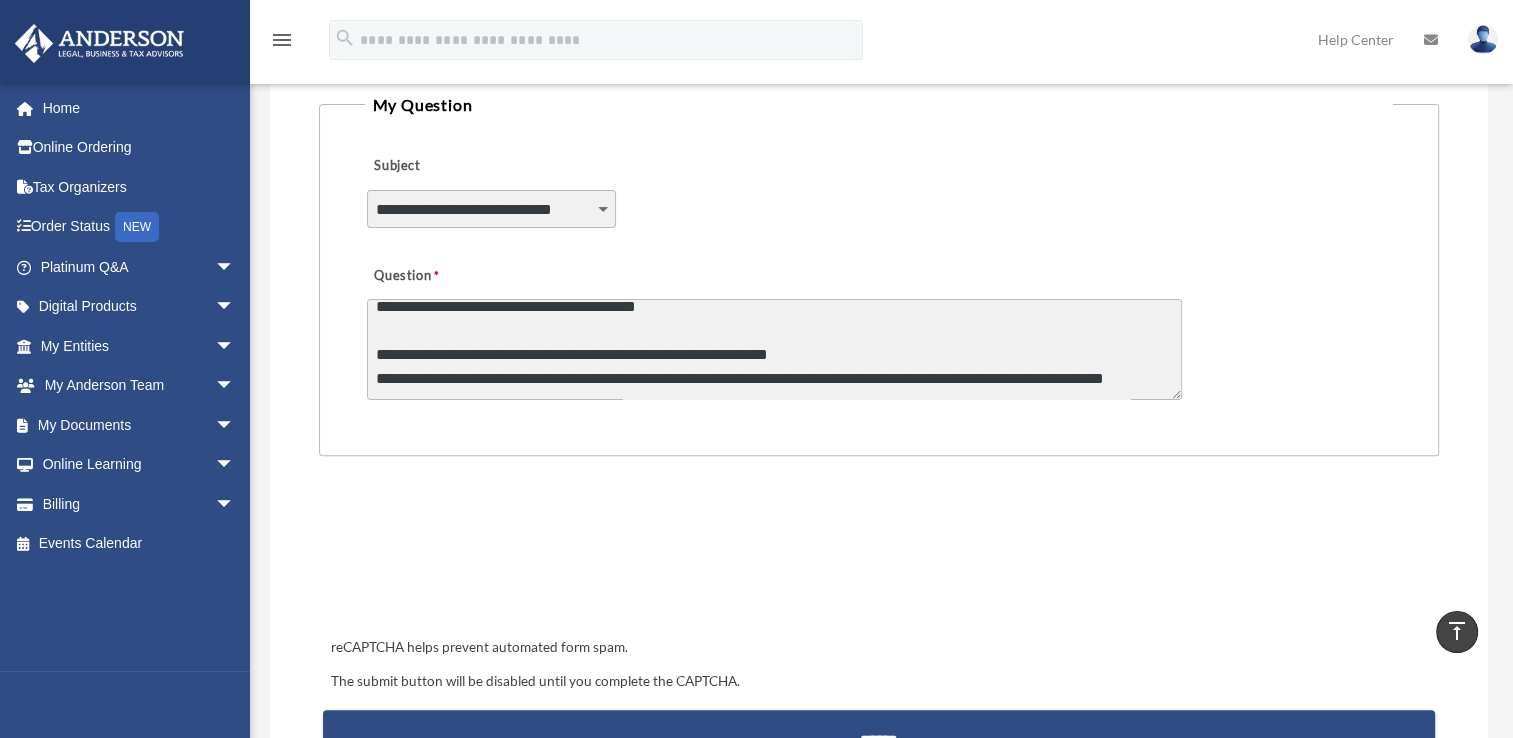 click on "**********" at bounding box center (774, 349) 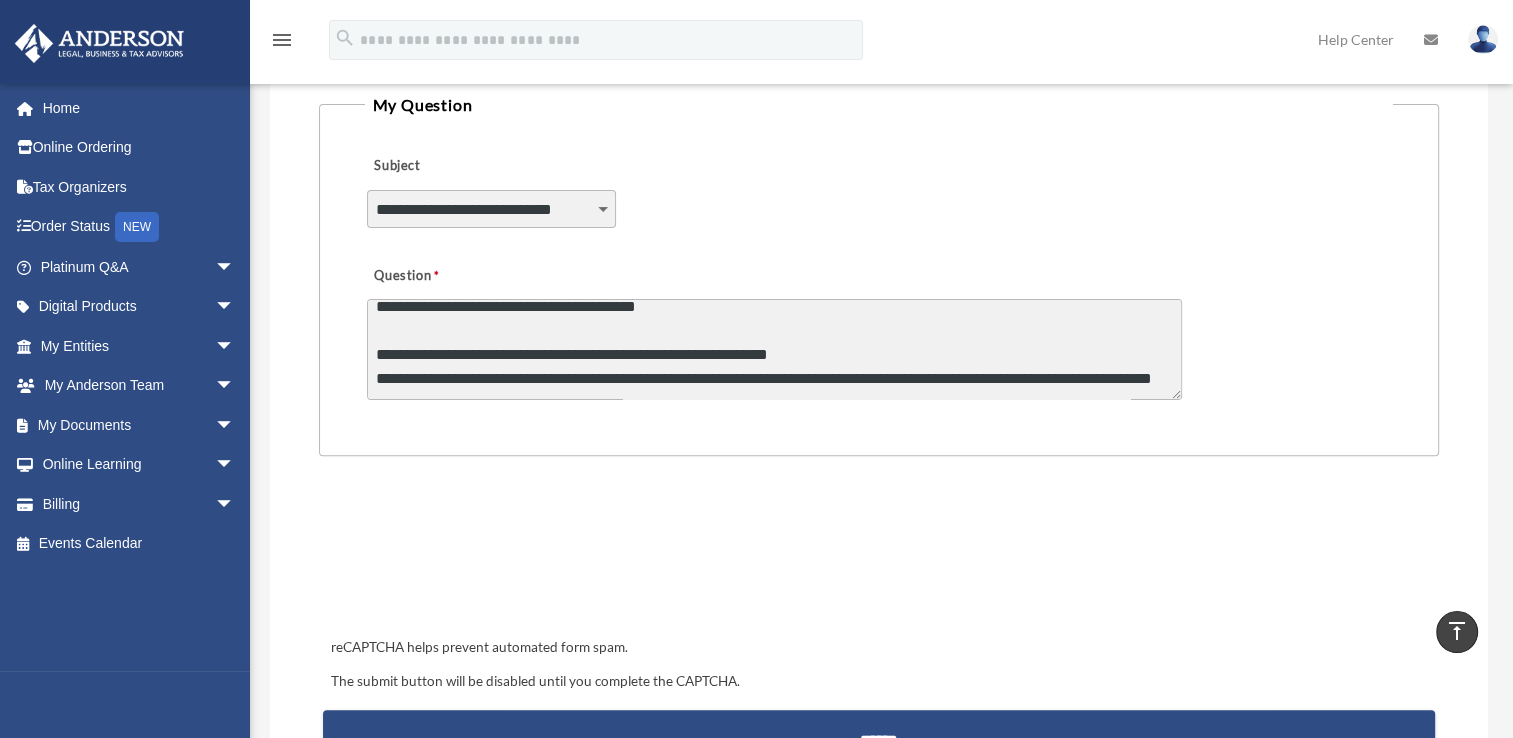 click on "**********" at bounding box center [774, 349] 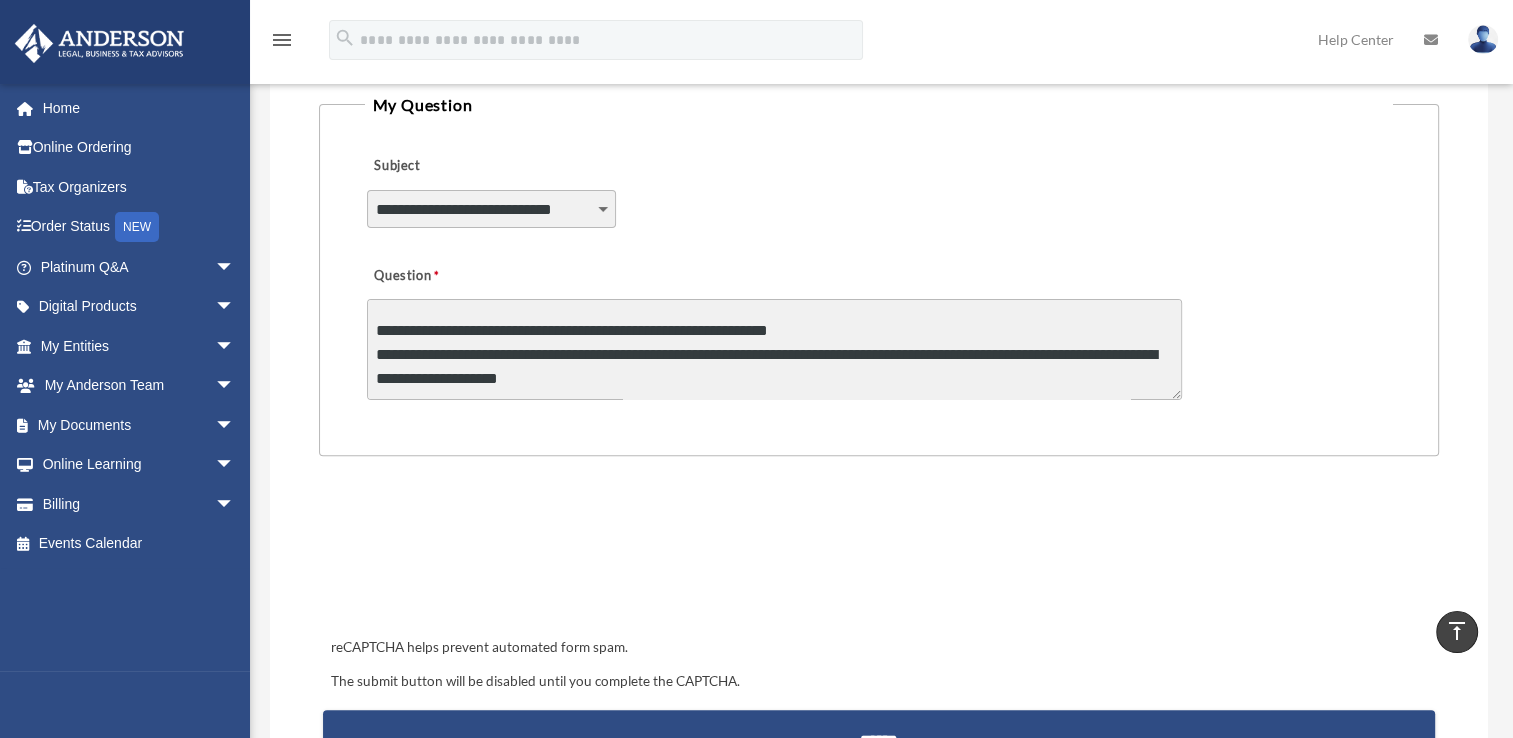 scroll, scrollTop: 194, scrollLeft: 0, axis: vertical 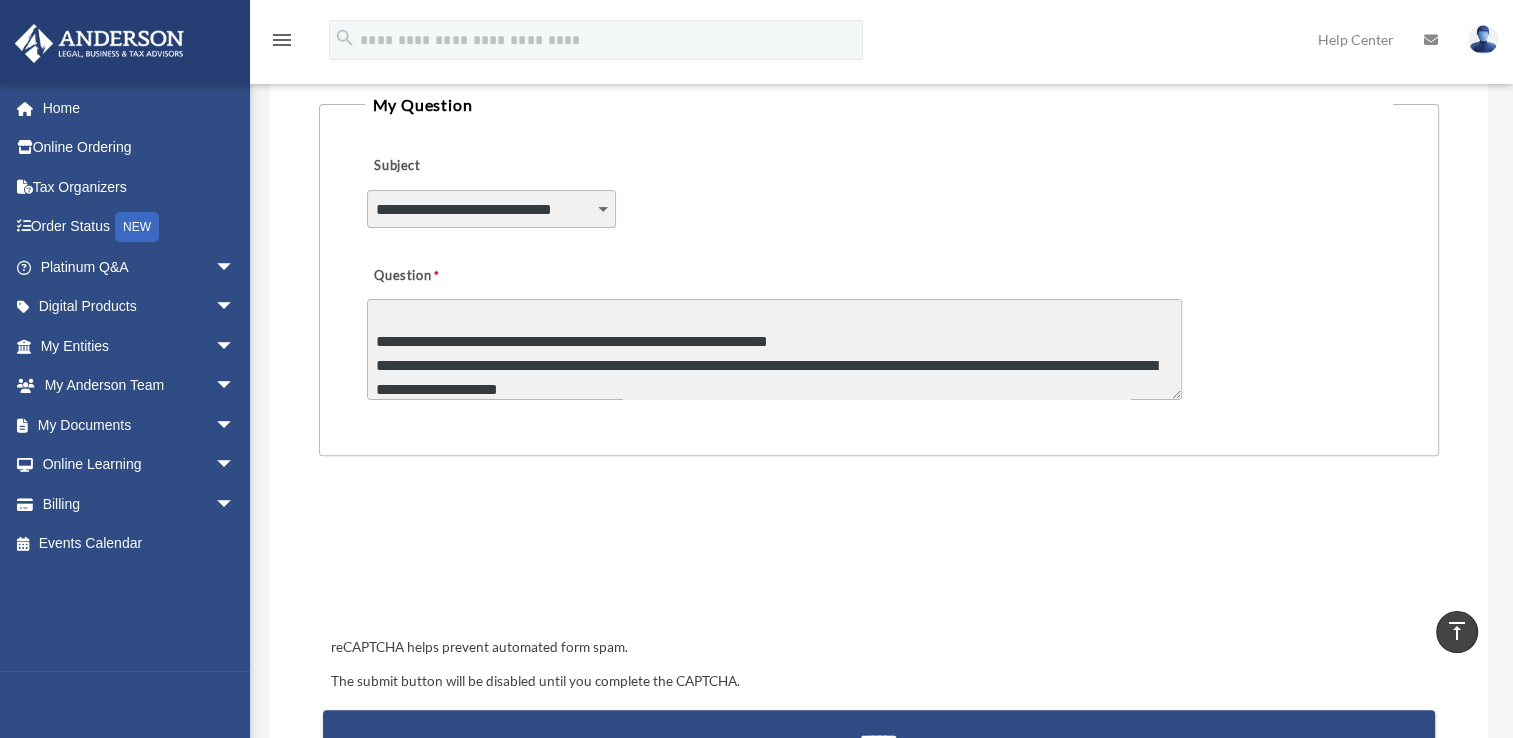 click on "**********" at bounding box center (774, 349) 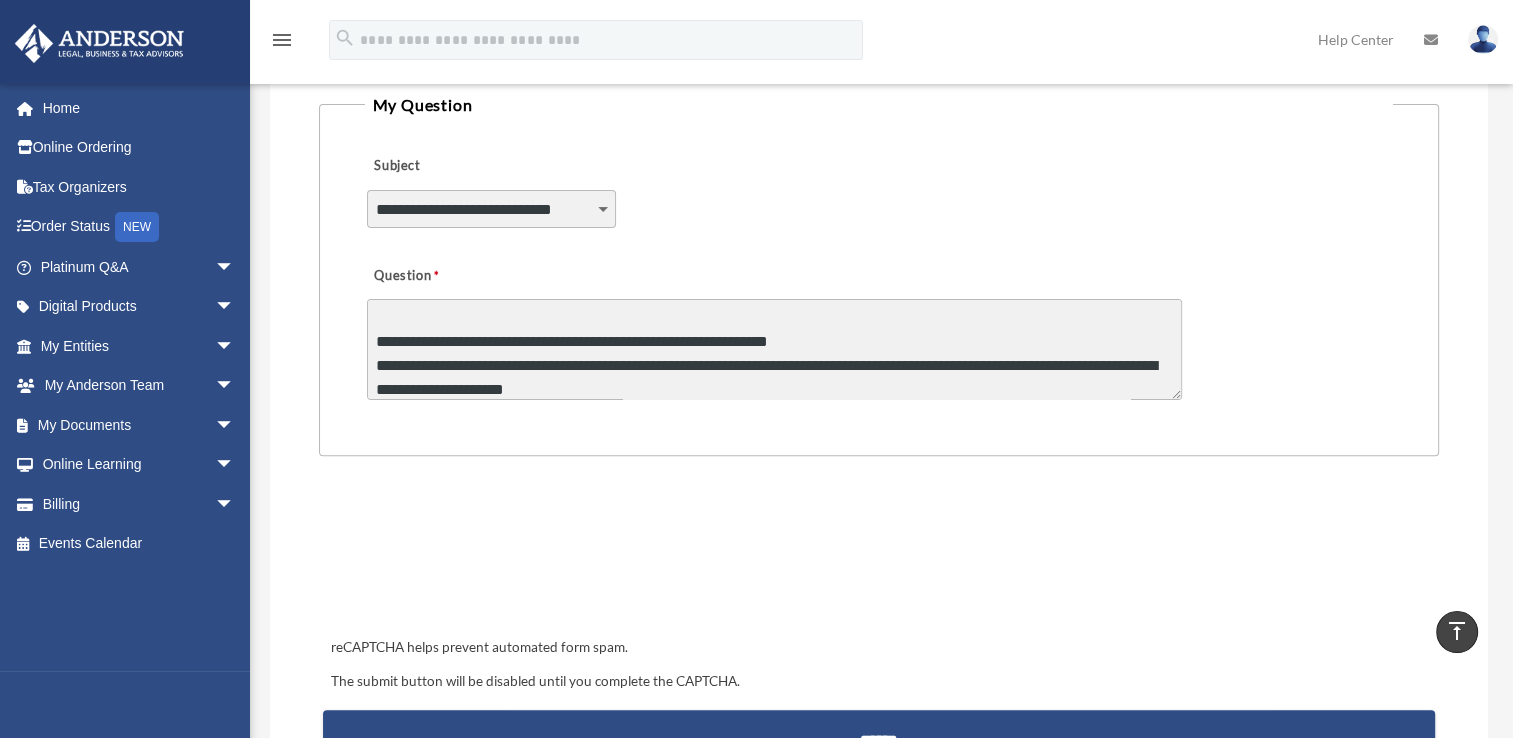 click on "**********" at bounding box center (774, 349) 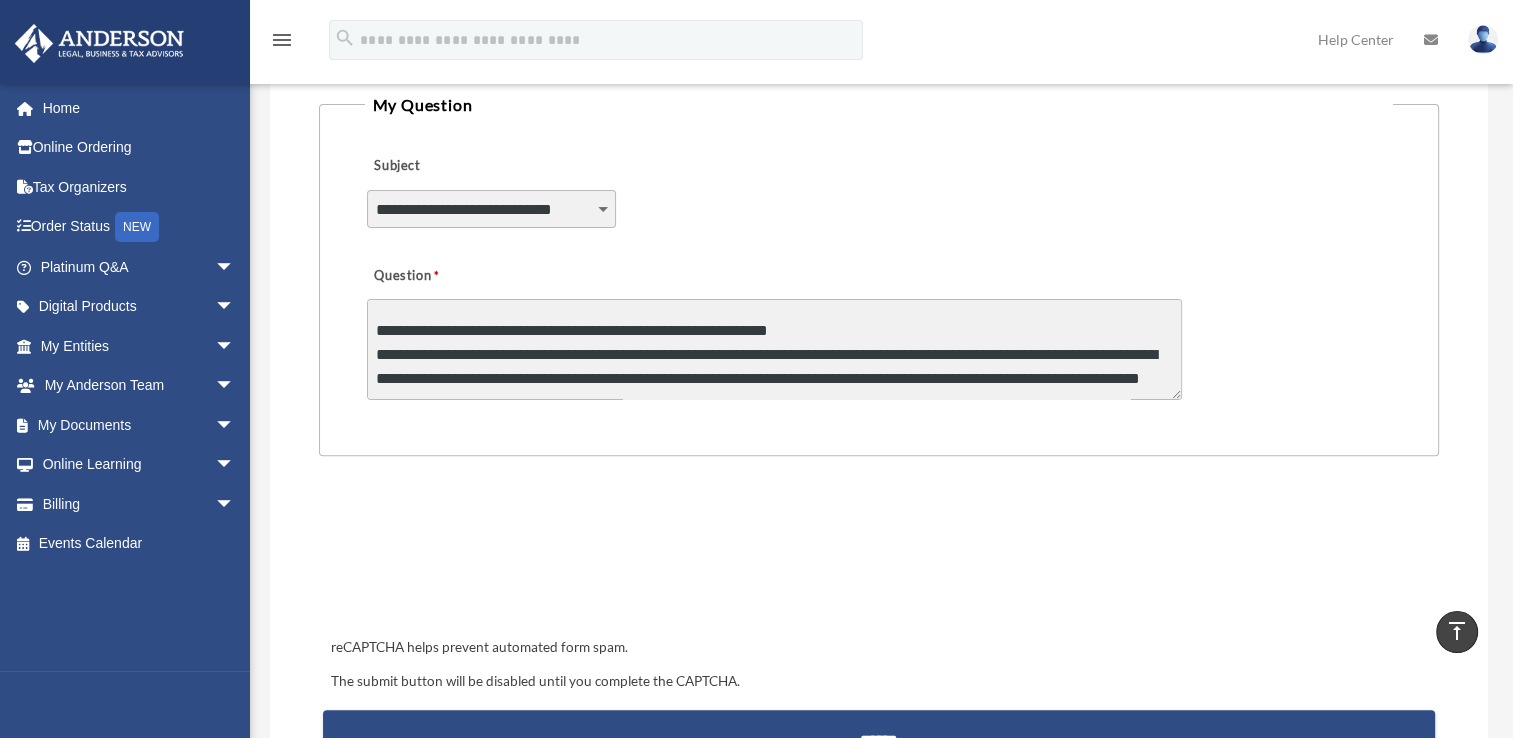 scroll, scrollTop: 237, scrollLeft: 0, axis: vertical 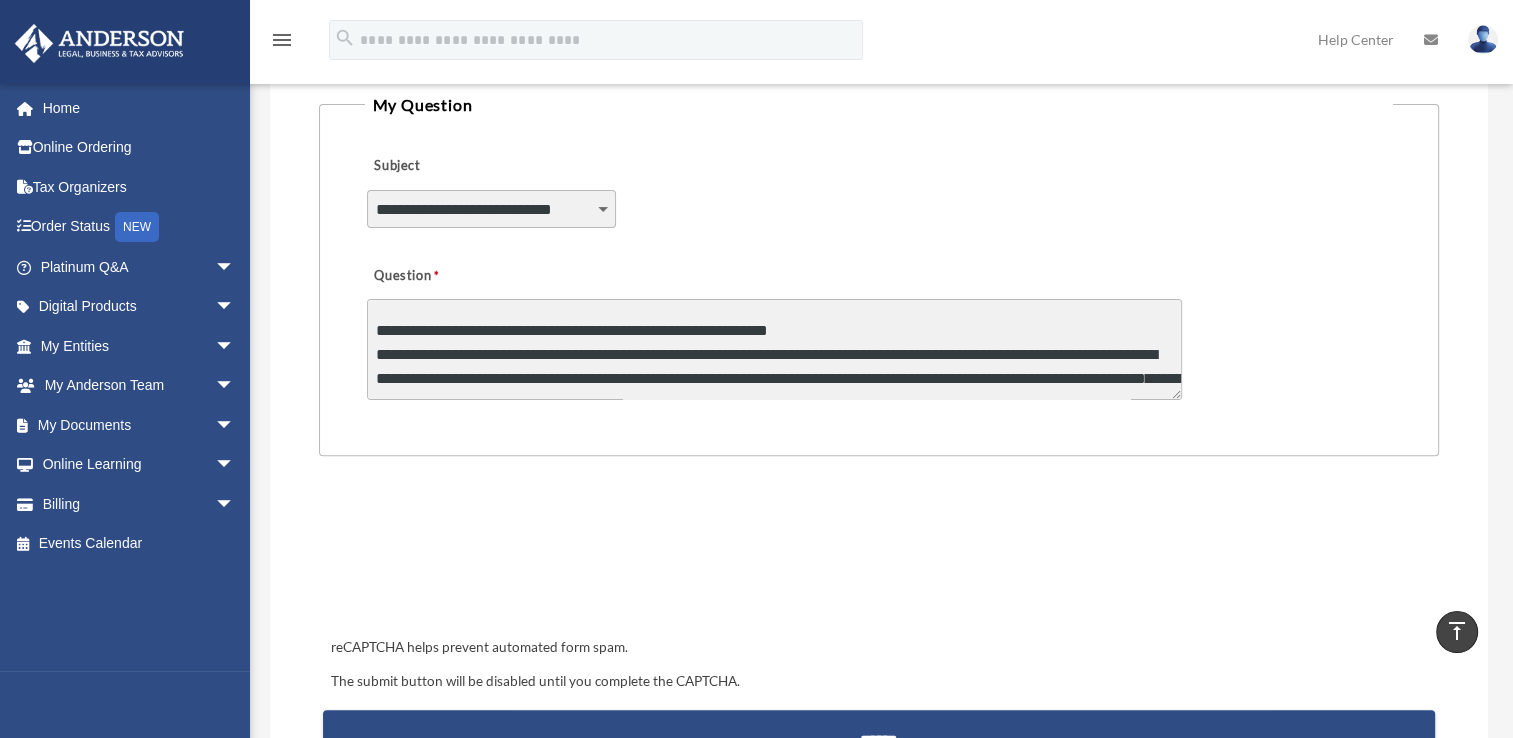 click on "**********" at bounding box center [774, 349] 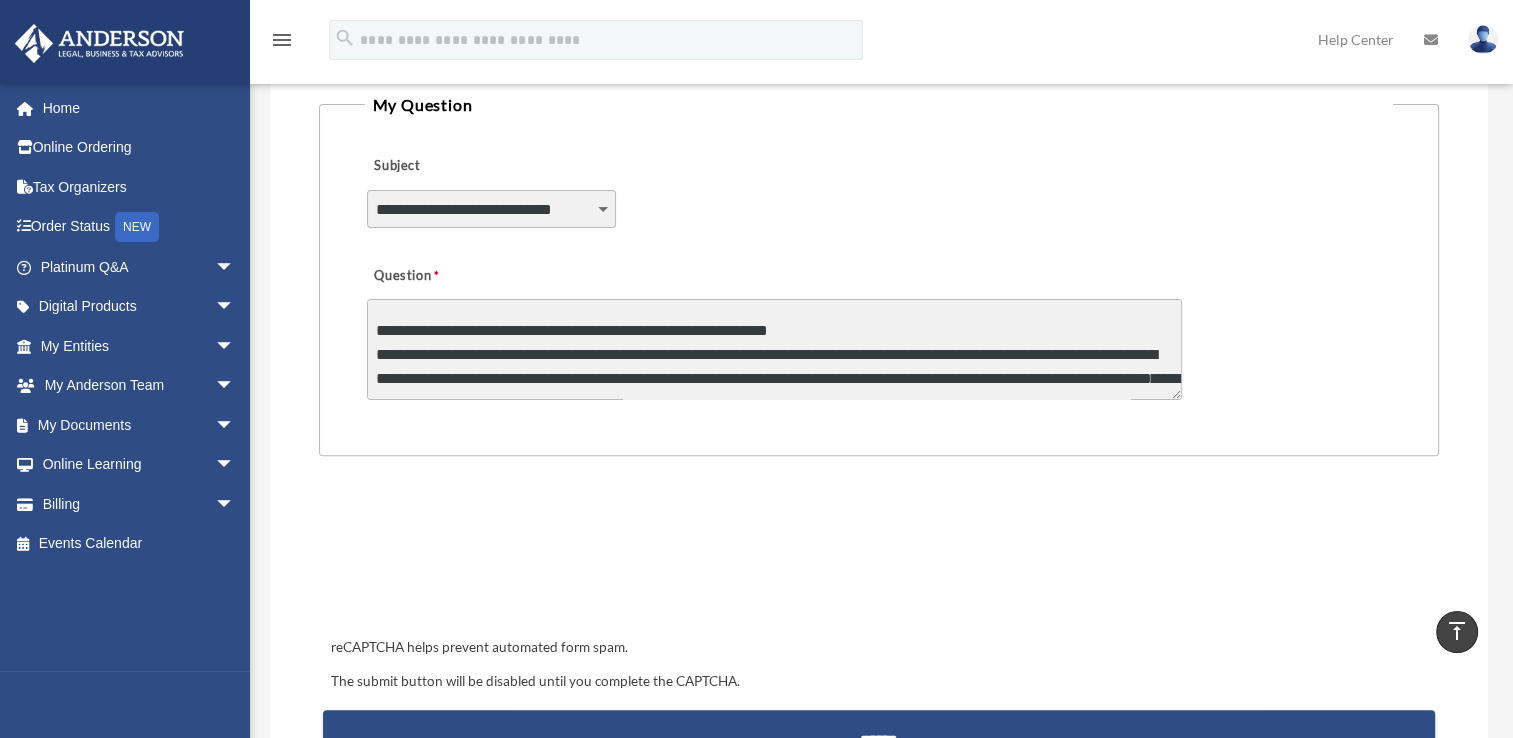 click on "**********" at bounding box center [774, 349] 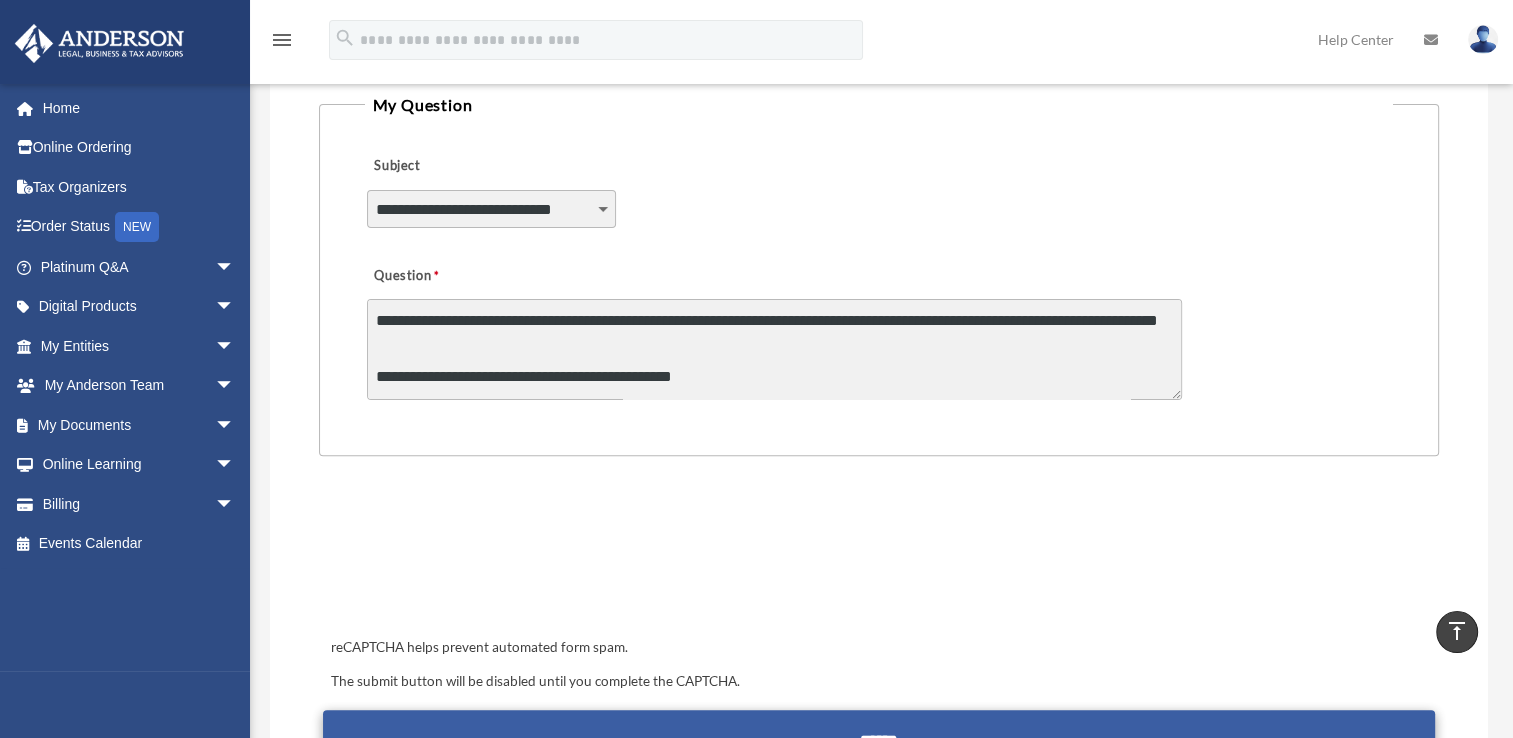 scroll, scrollTop: 356, scrollLeft: 0, axis: vertical 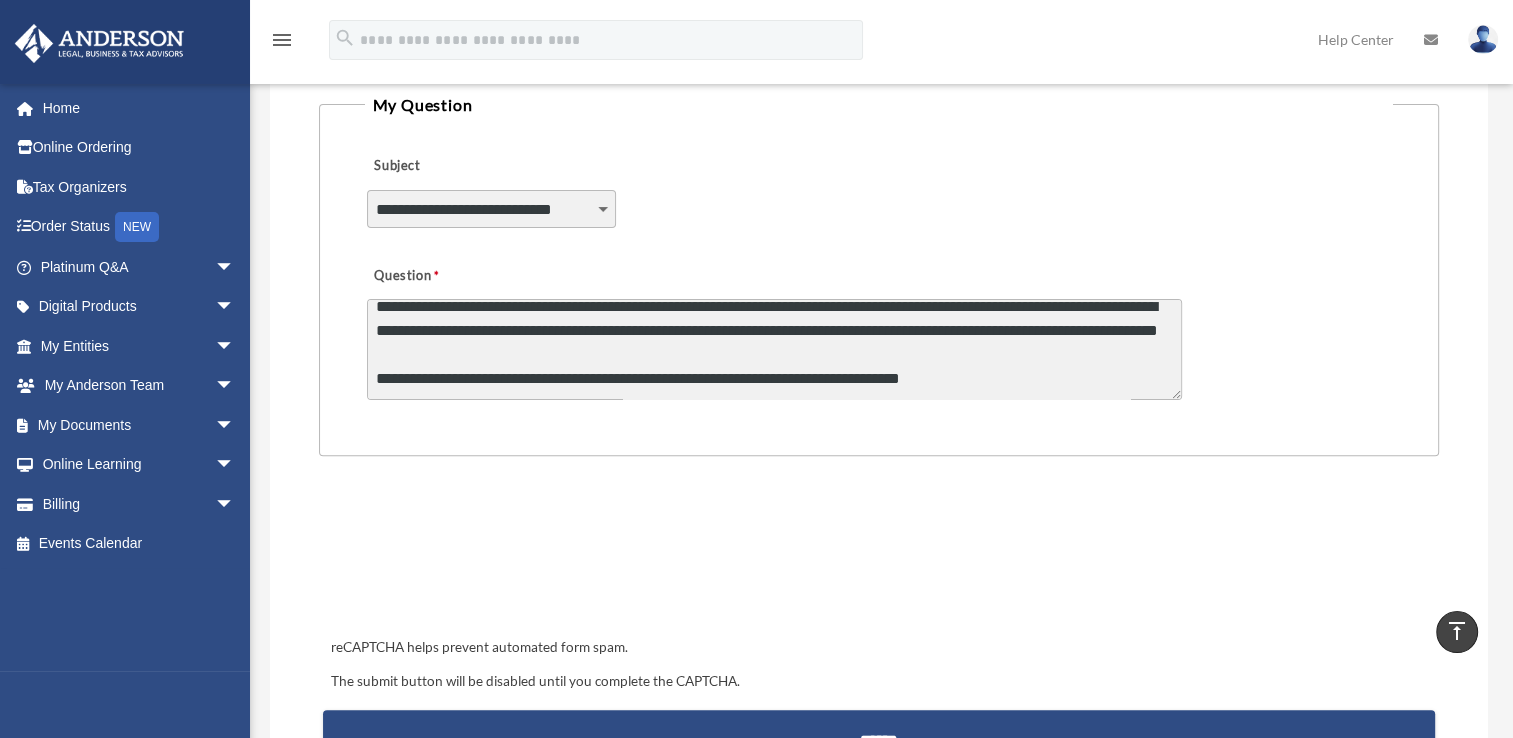 click on "**********" at bounding box center [774, 349] 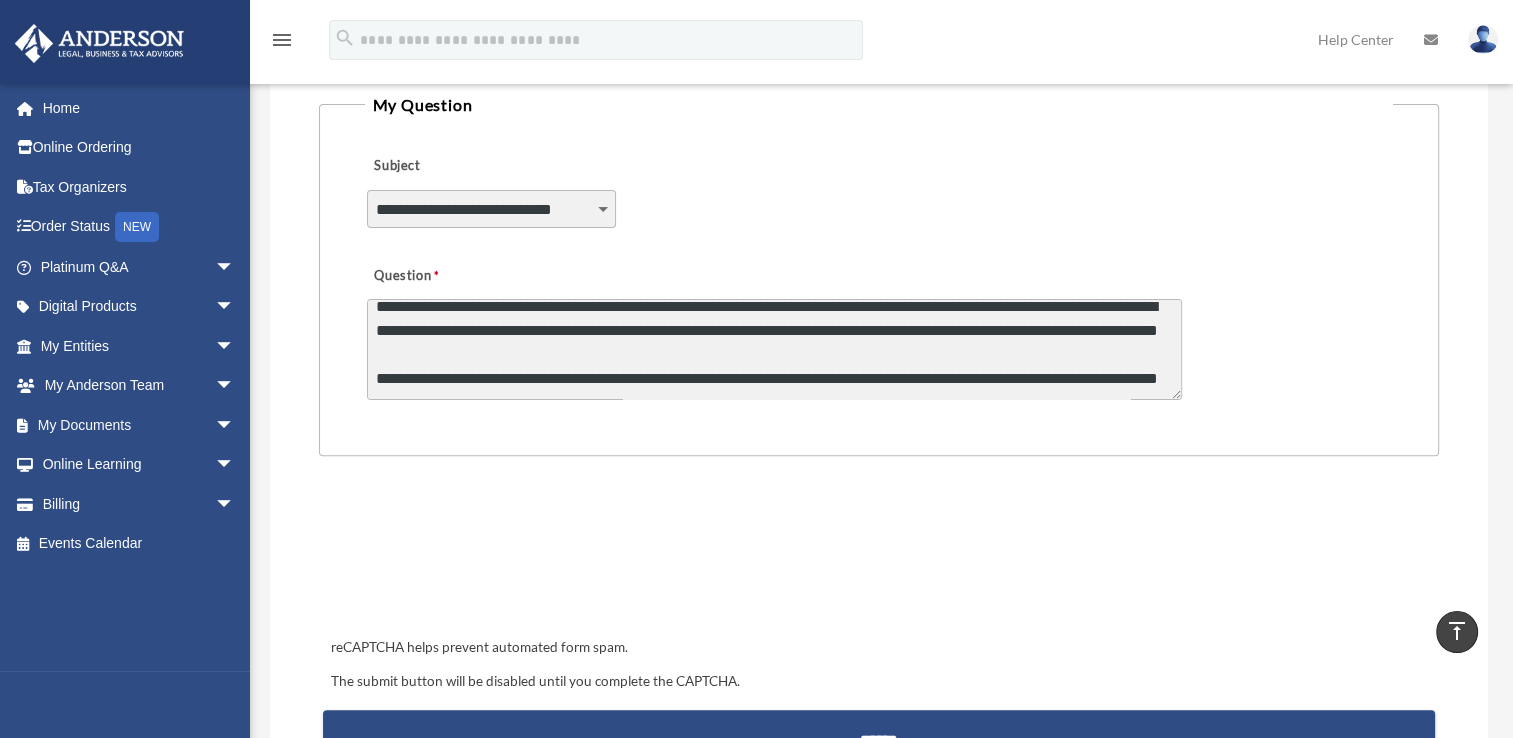 click on "**********" at bounding box center (774, 349) 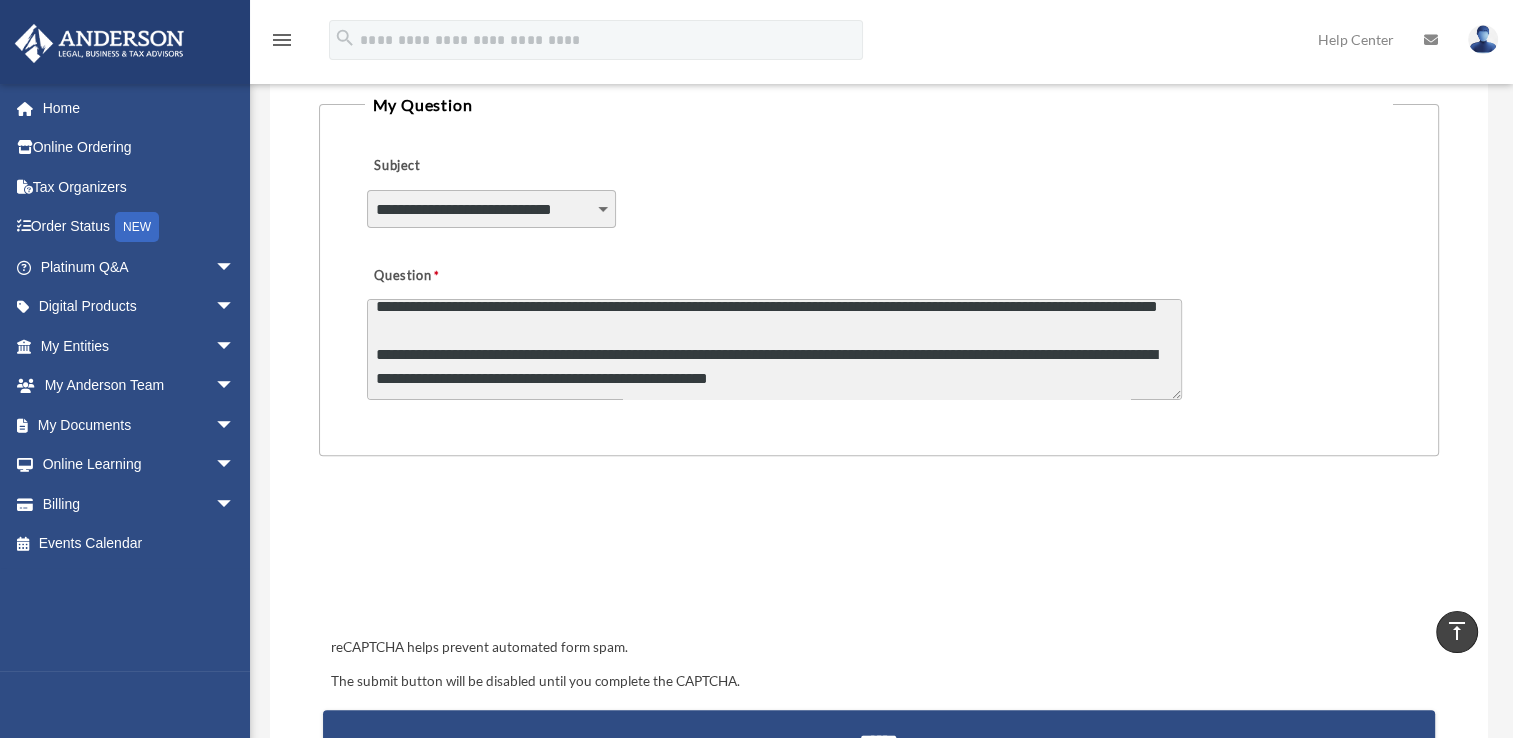 click on "**********" at bounding box center [774, 349] 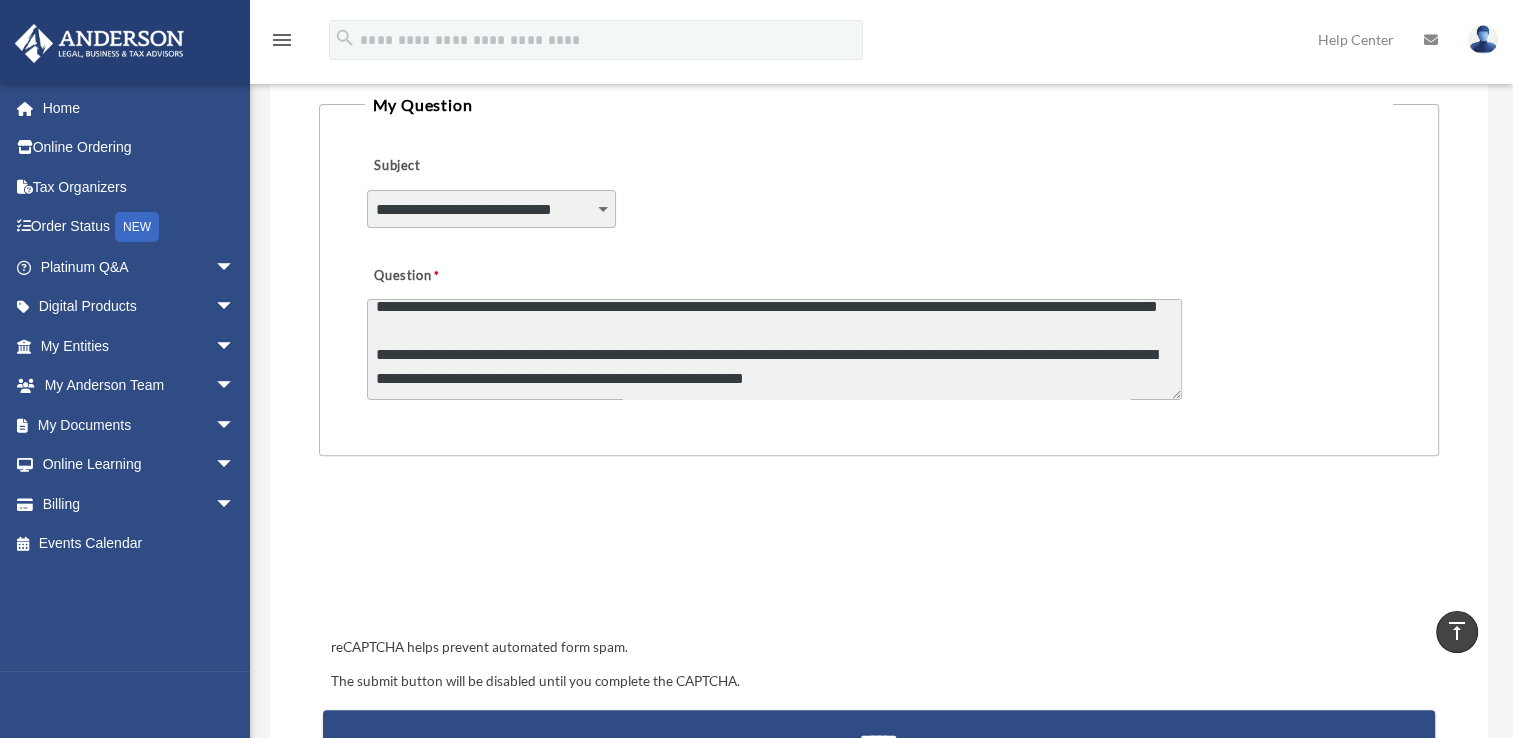 click on "**********" at bounding box center [774, 349] 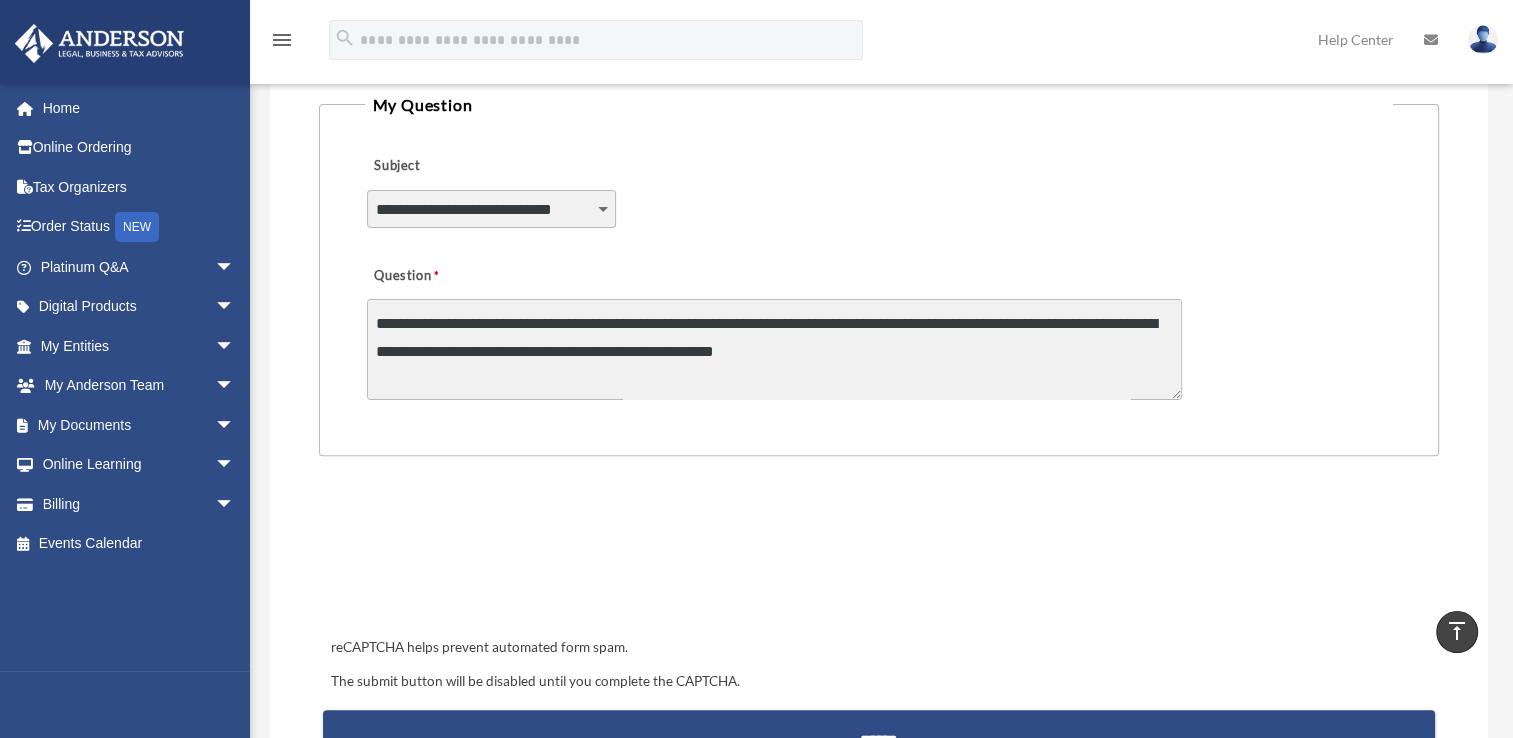 scroll, scrollTop: 420, scrollLeft: 0, axis: vertical 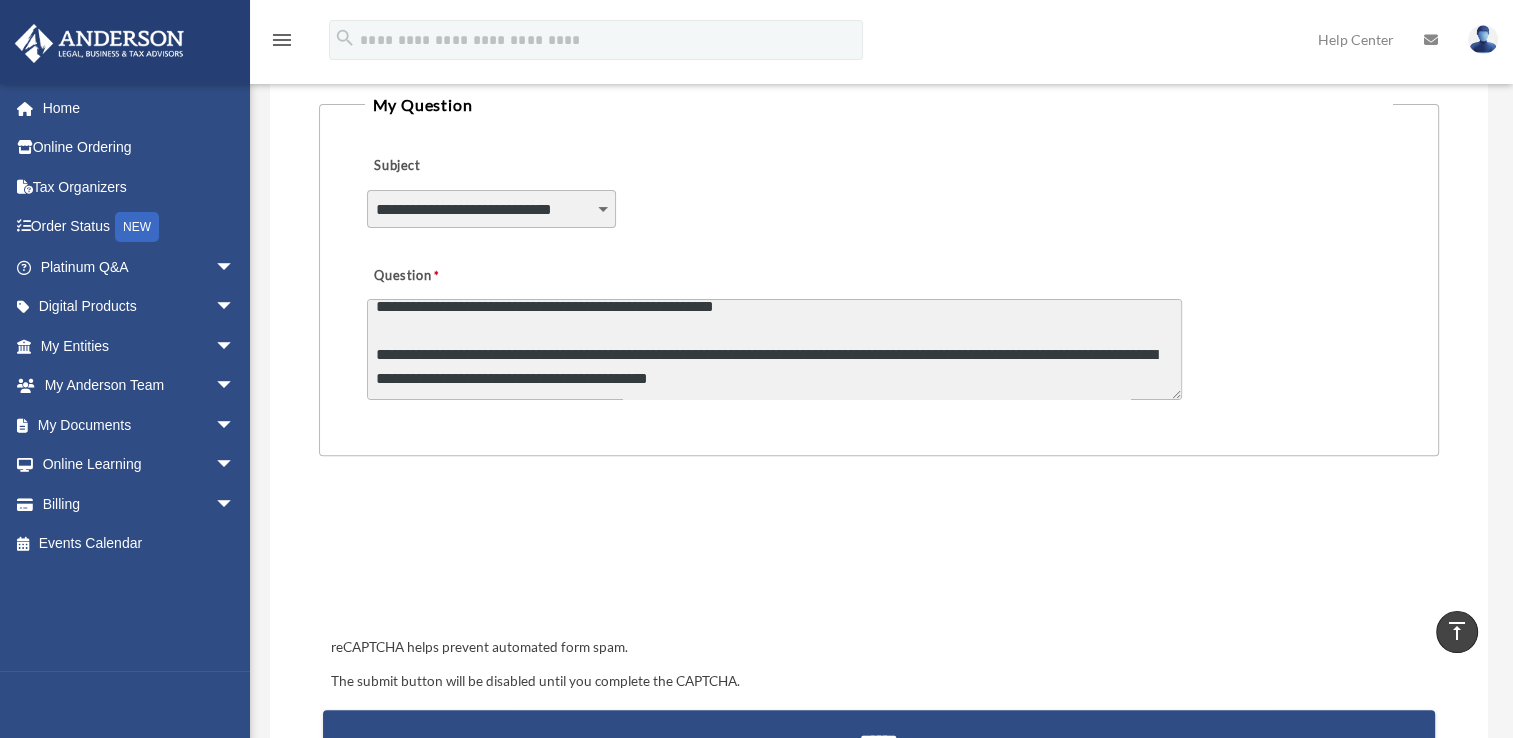 click on "Question" at bounding box center [774, 349] 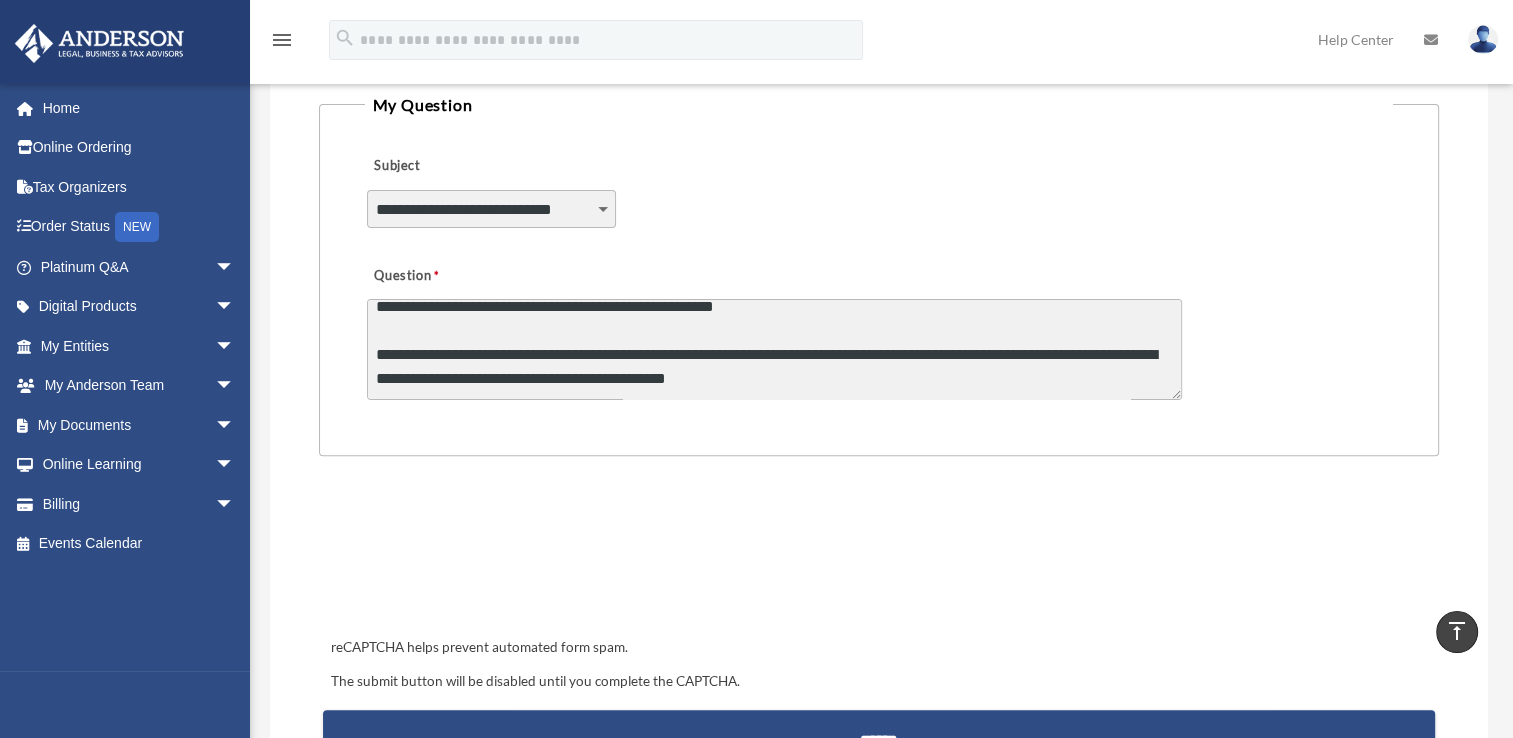 click on "Question" at bounding box center [774, 349] 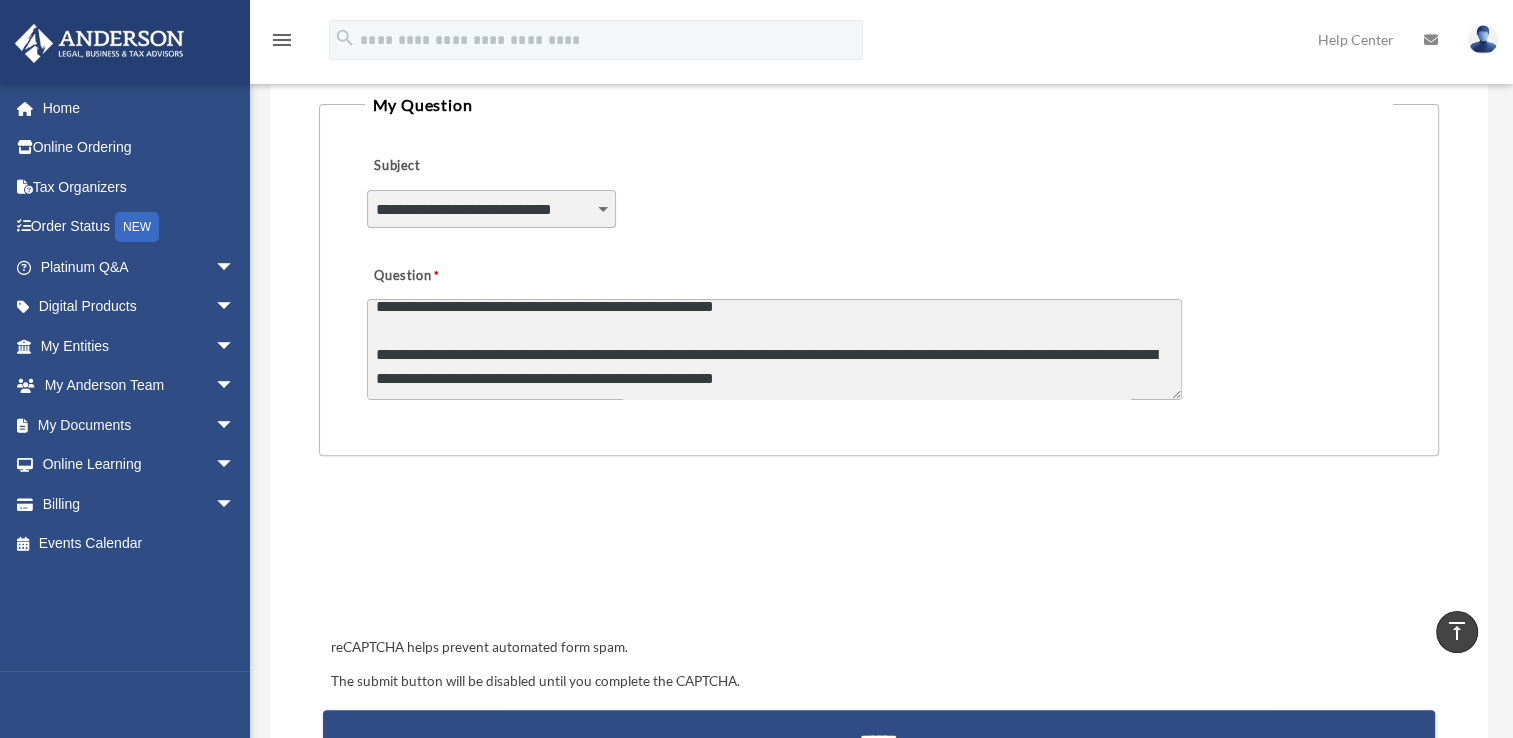 click on "Question" at bounding box center (774, 349) 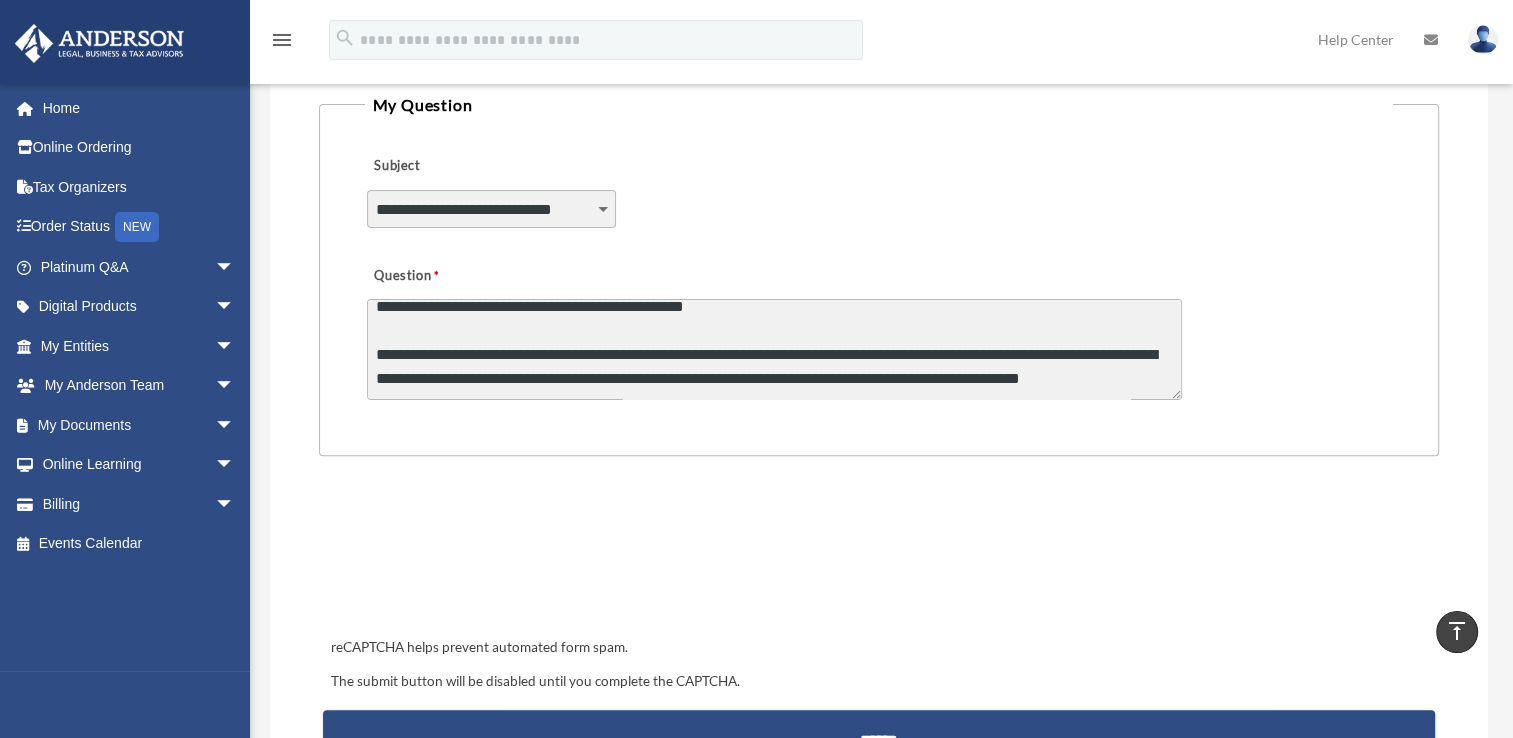 scroll, scrollTop: 458, scrollLeft: 0, axis: vertical 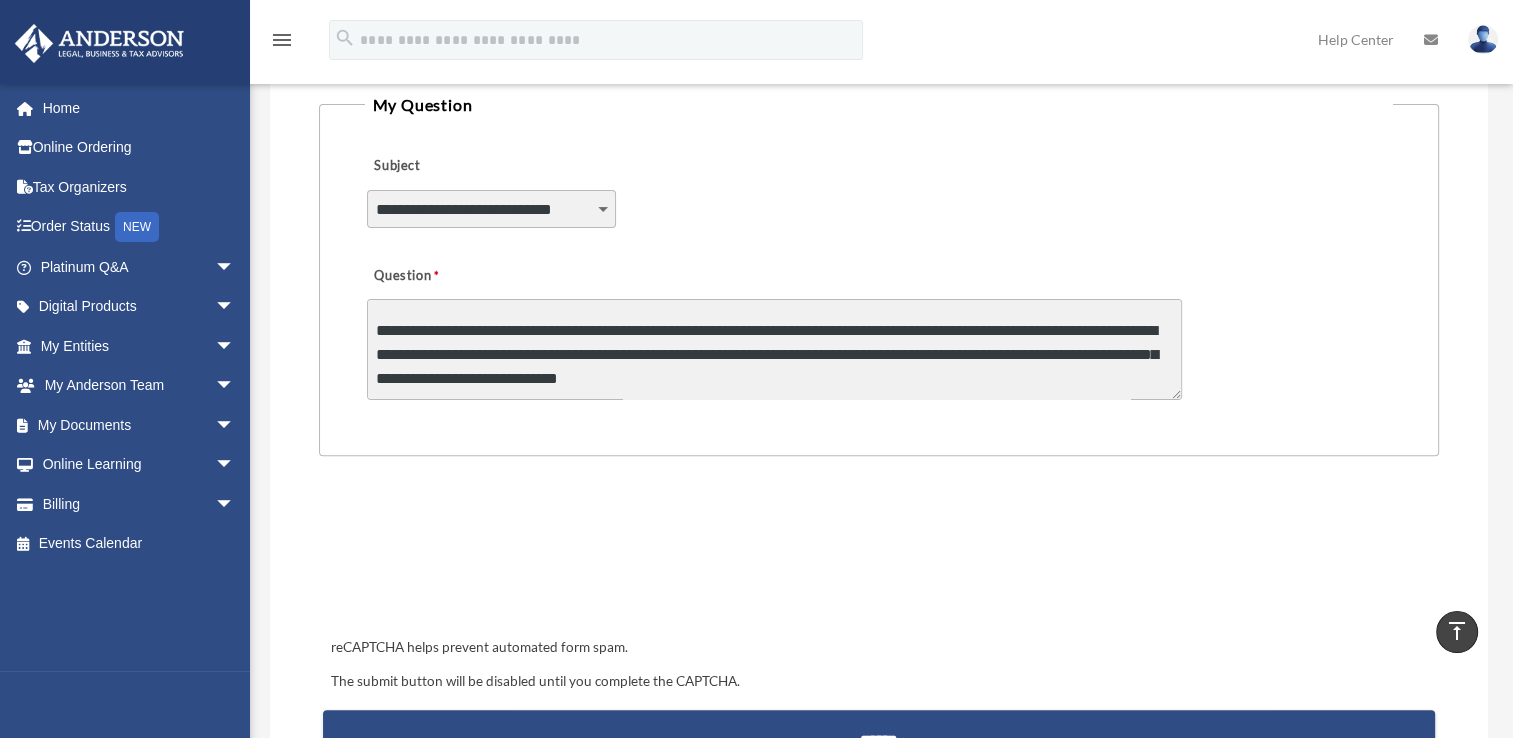 click on "Question" at bounding box center [774, 349] 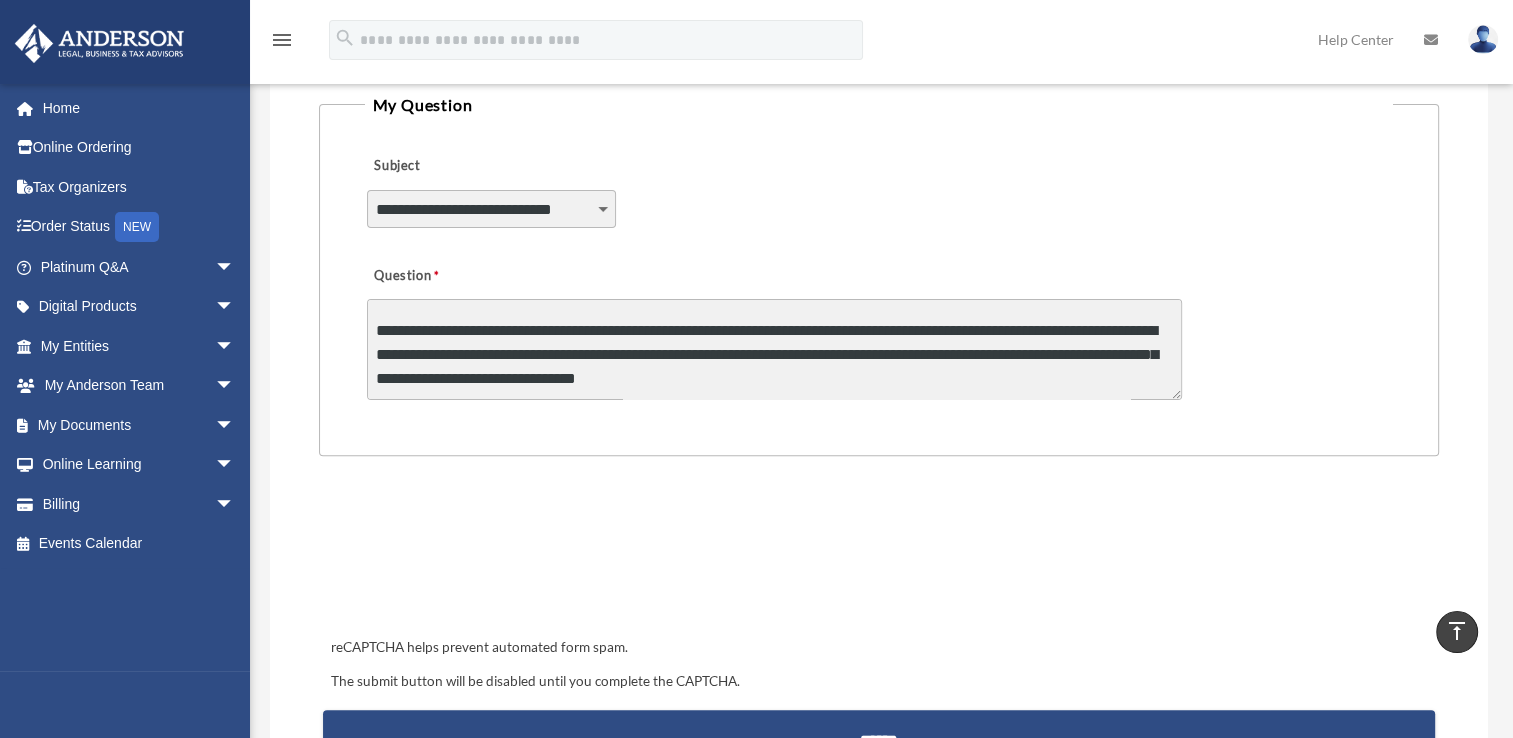 scroll, scrollTop: 506, scrollLeft: 0, axis: vertical 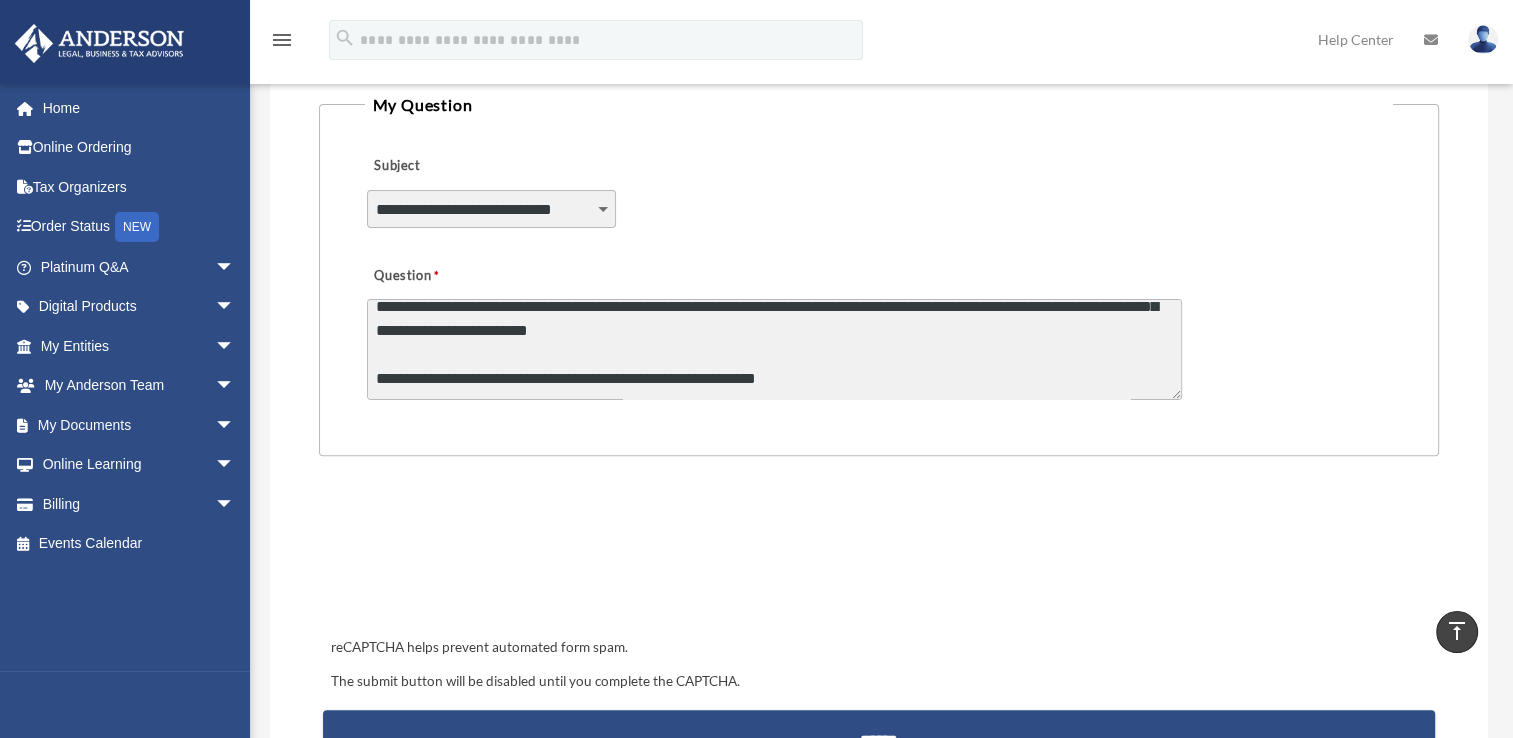 click on "Question" at bounding box center [774, 349] 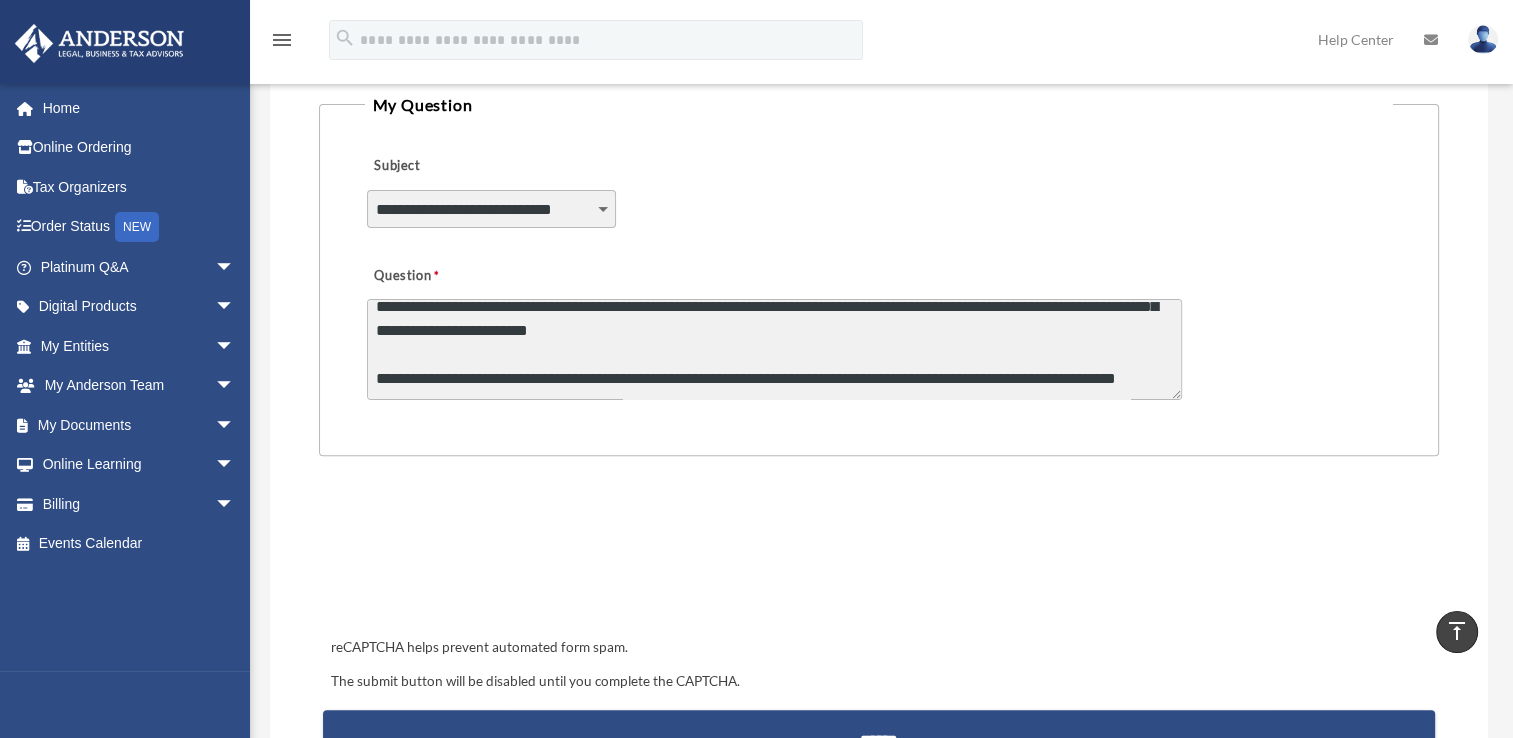 scroll, scrollTop: 530, scrollLeft: 0, axis: vertical 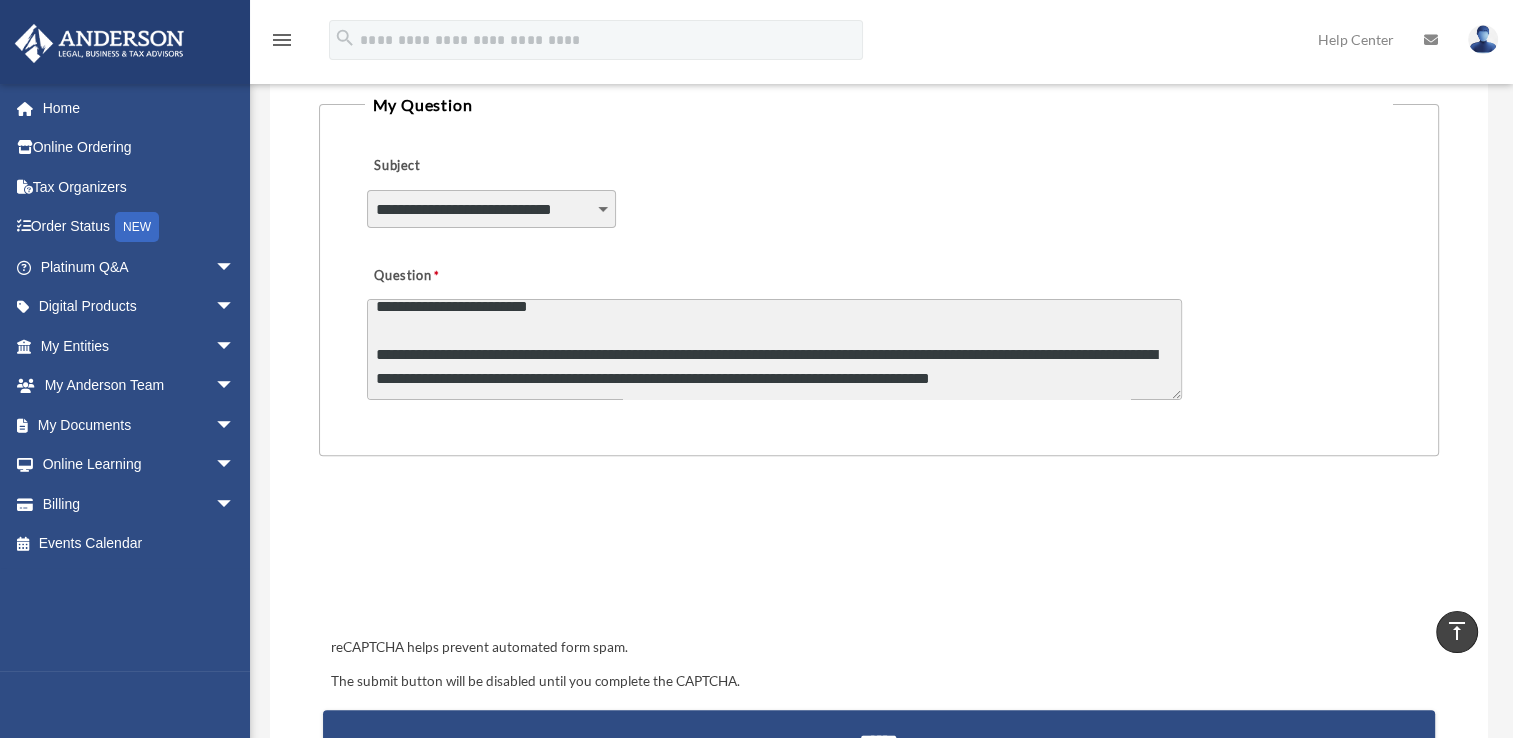 click on "Question" at bounding box center (774, 349) 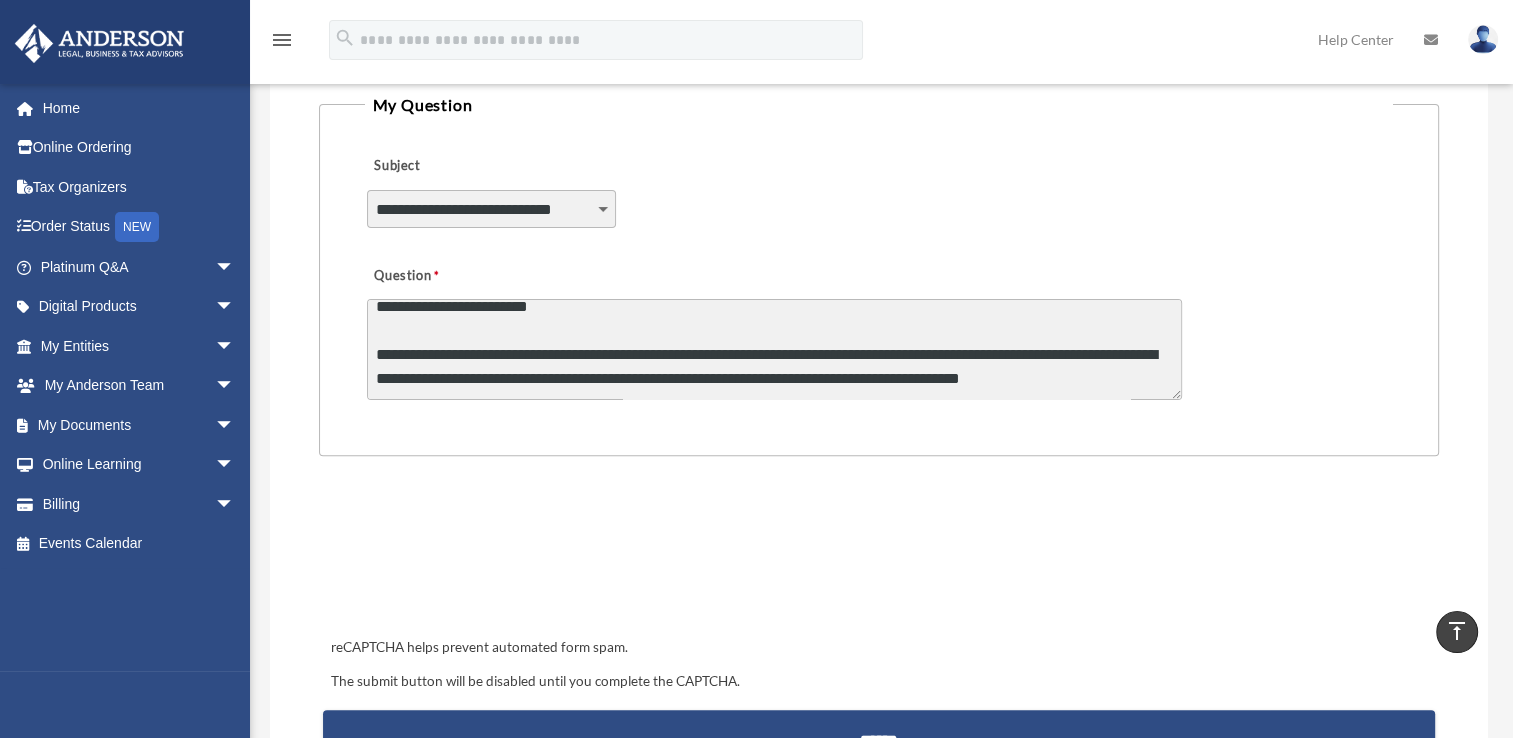 scroll, scrollTop: 602, scrollLeft: 0, axis: vertical 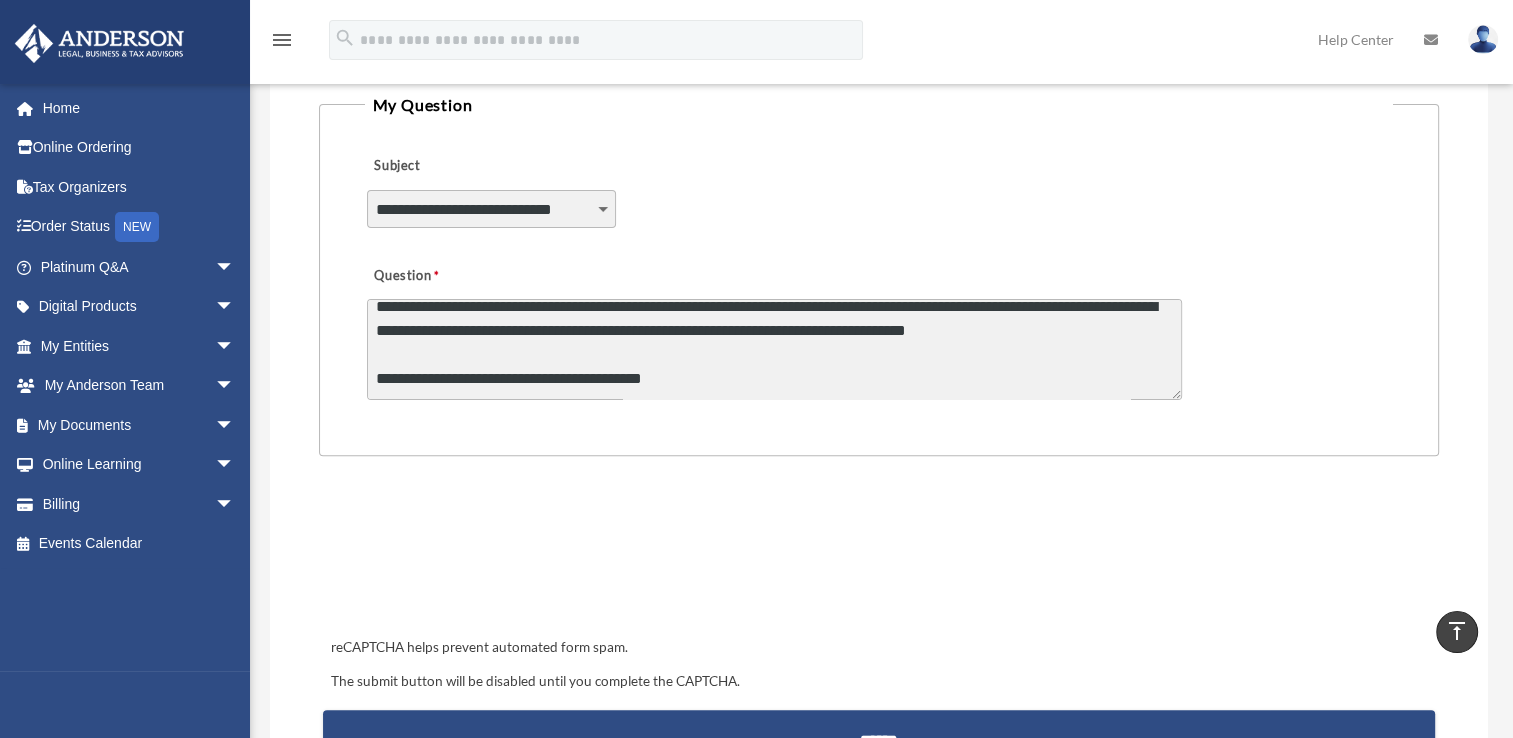 click on "Question" at bounding box center (774, 349) 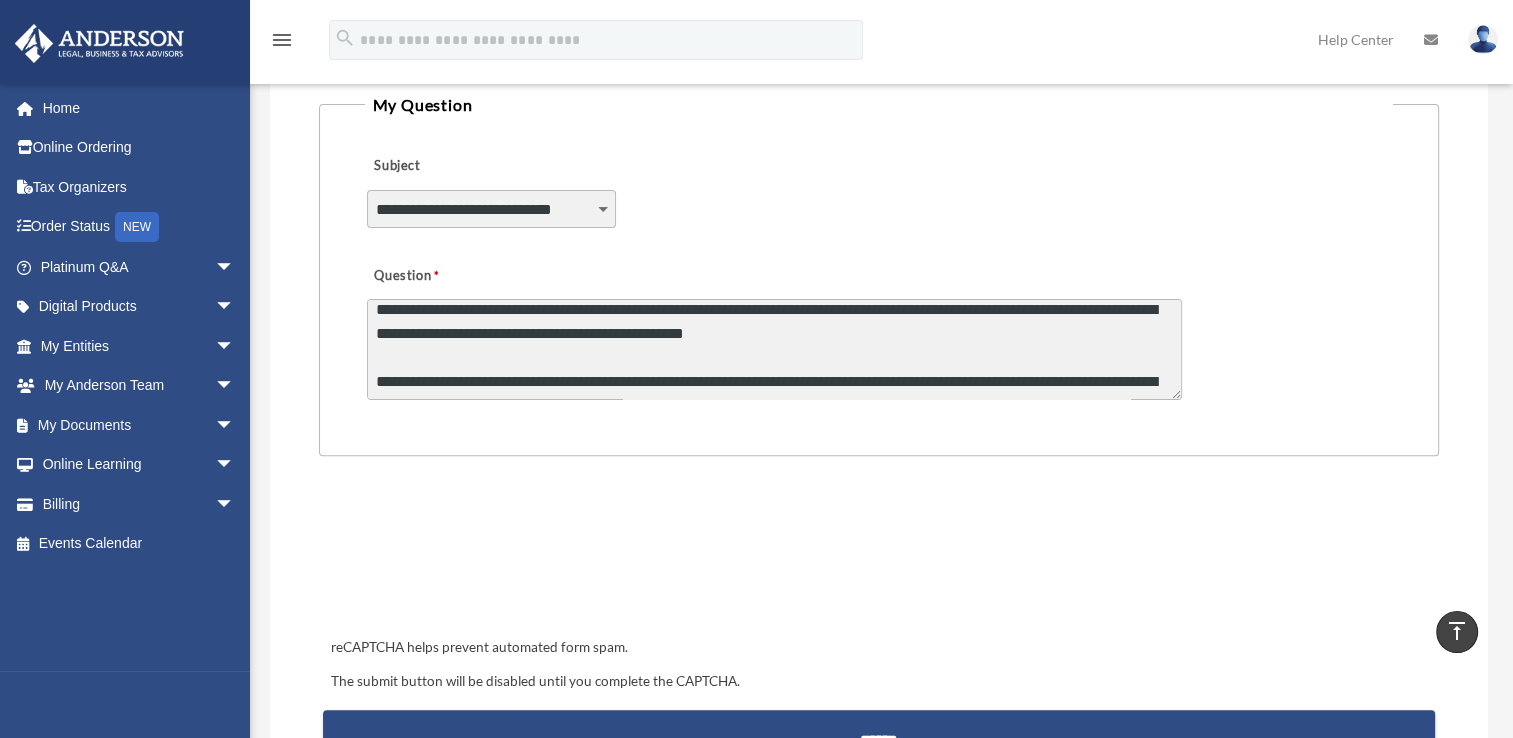 scroll, scrollTop: 393, scrollLeft: 0, axis: vertical 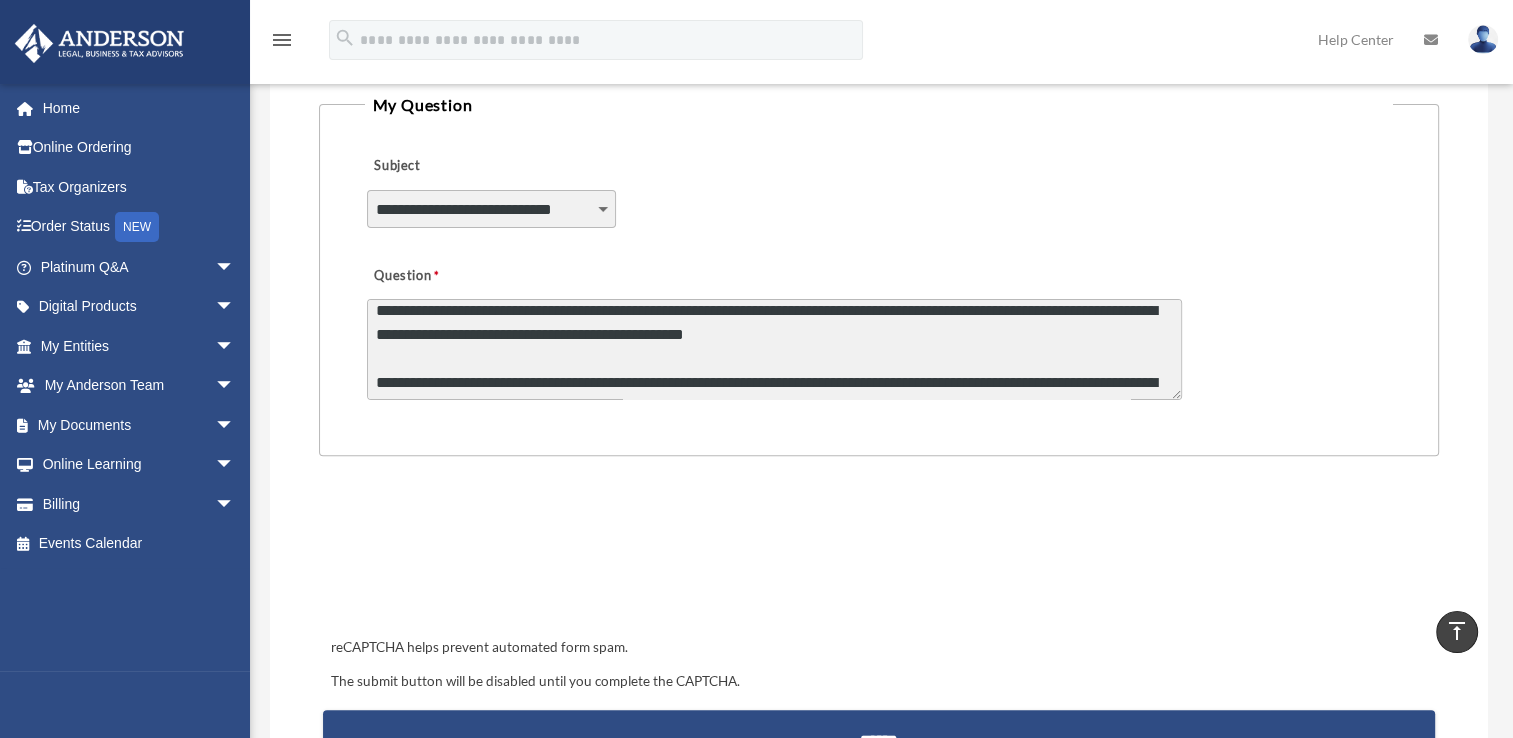 click on "Question" at bounding box center [774, 349] 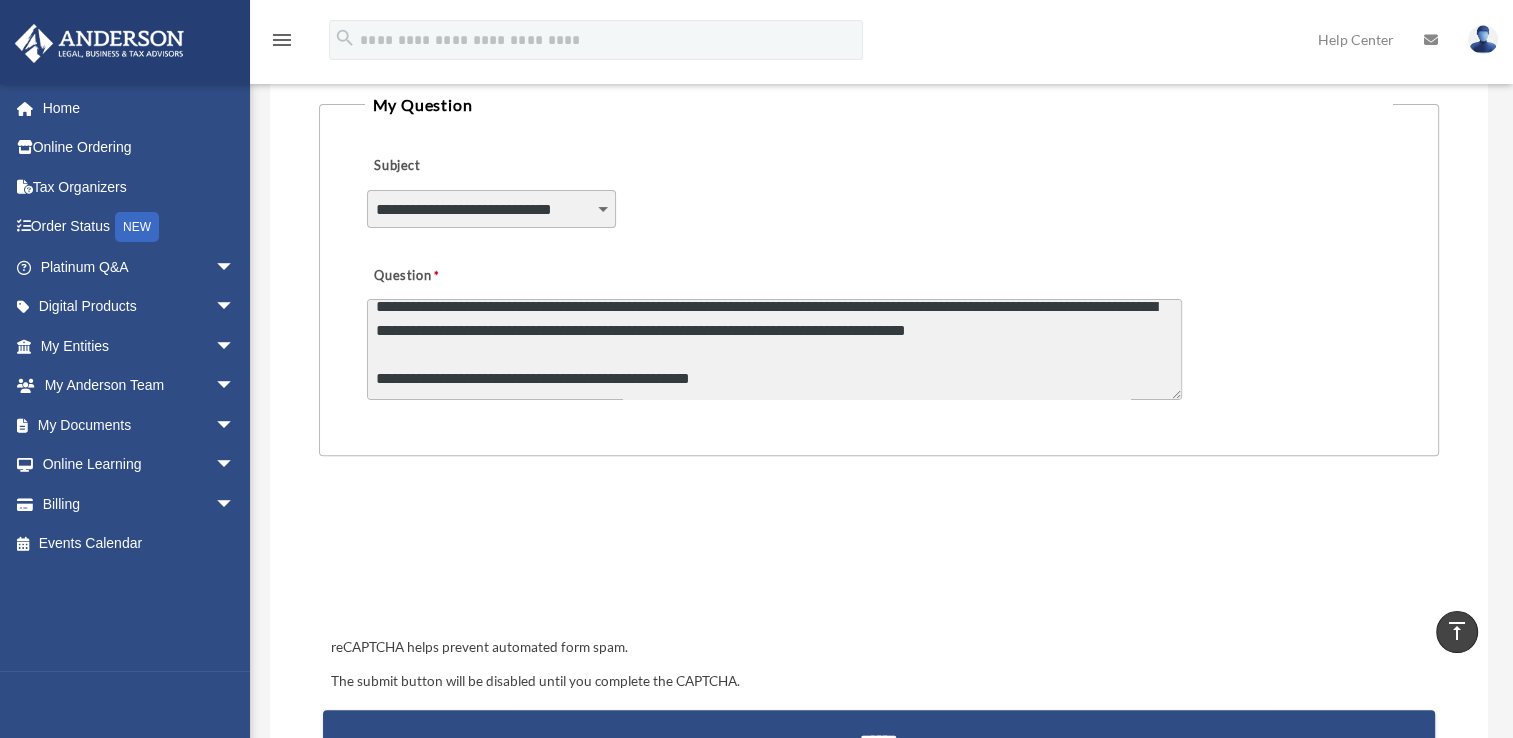 scroll, scrollTop: 626, scrollLeft: 0, axis: vertical 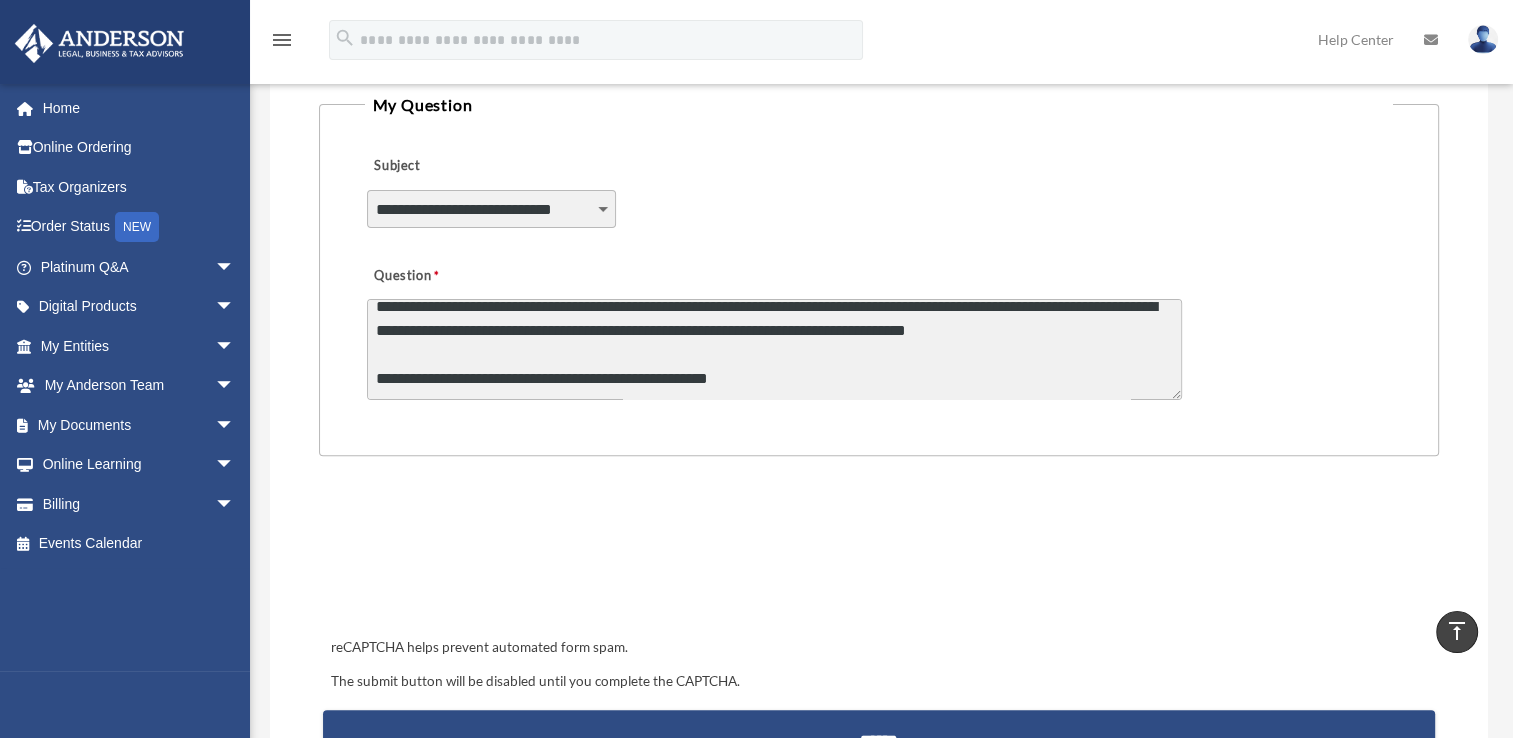 click on "Question" at bounding box center [774, 349] 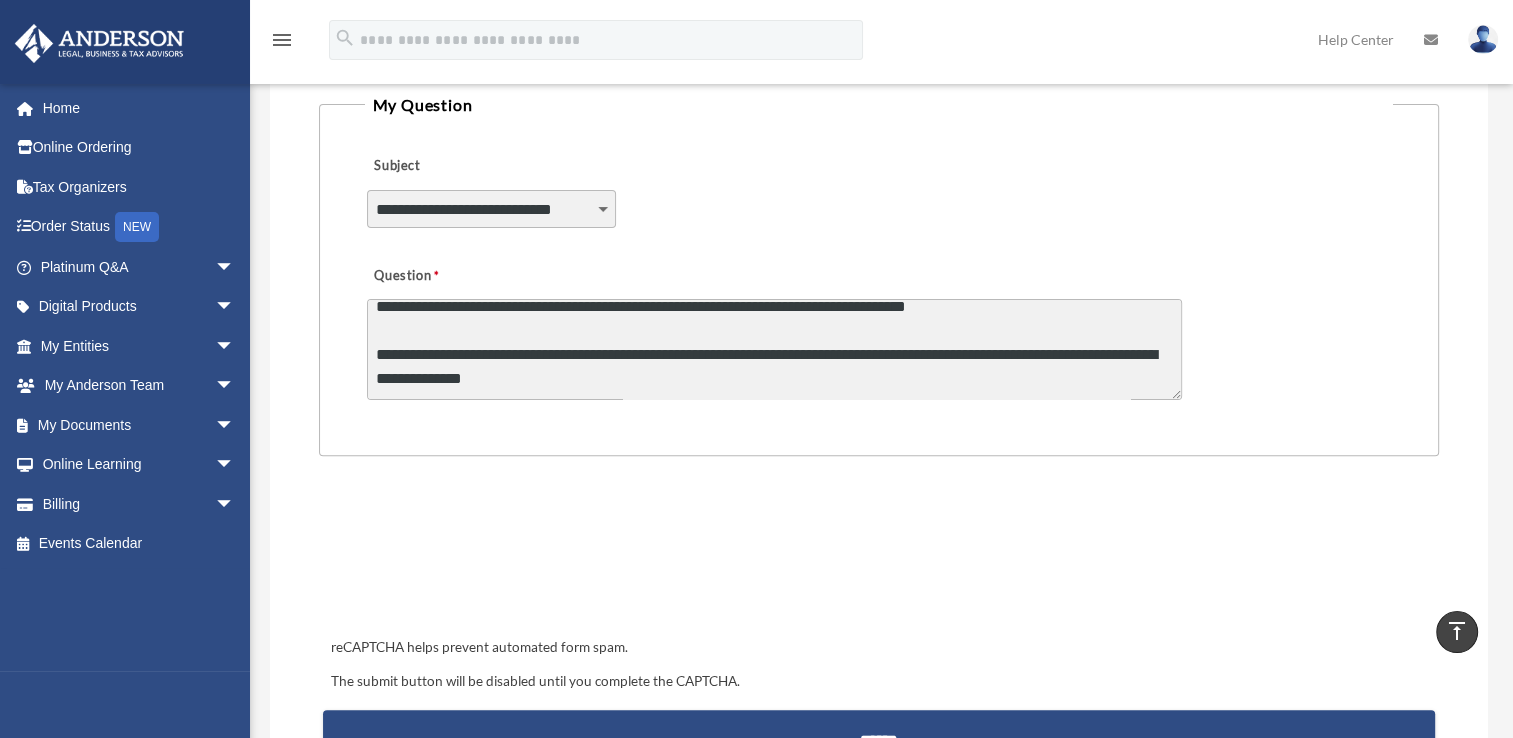 scroll, scrollTop: 650, scrollLeft: 0, axis: vertical 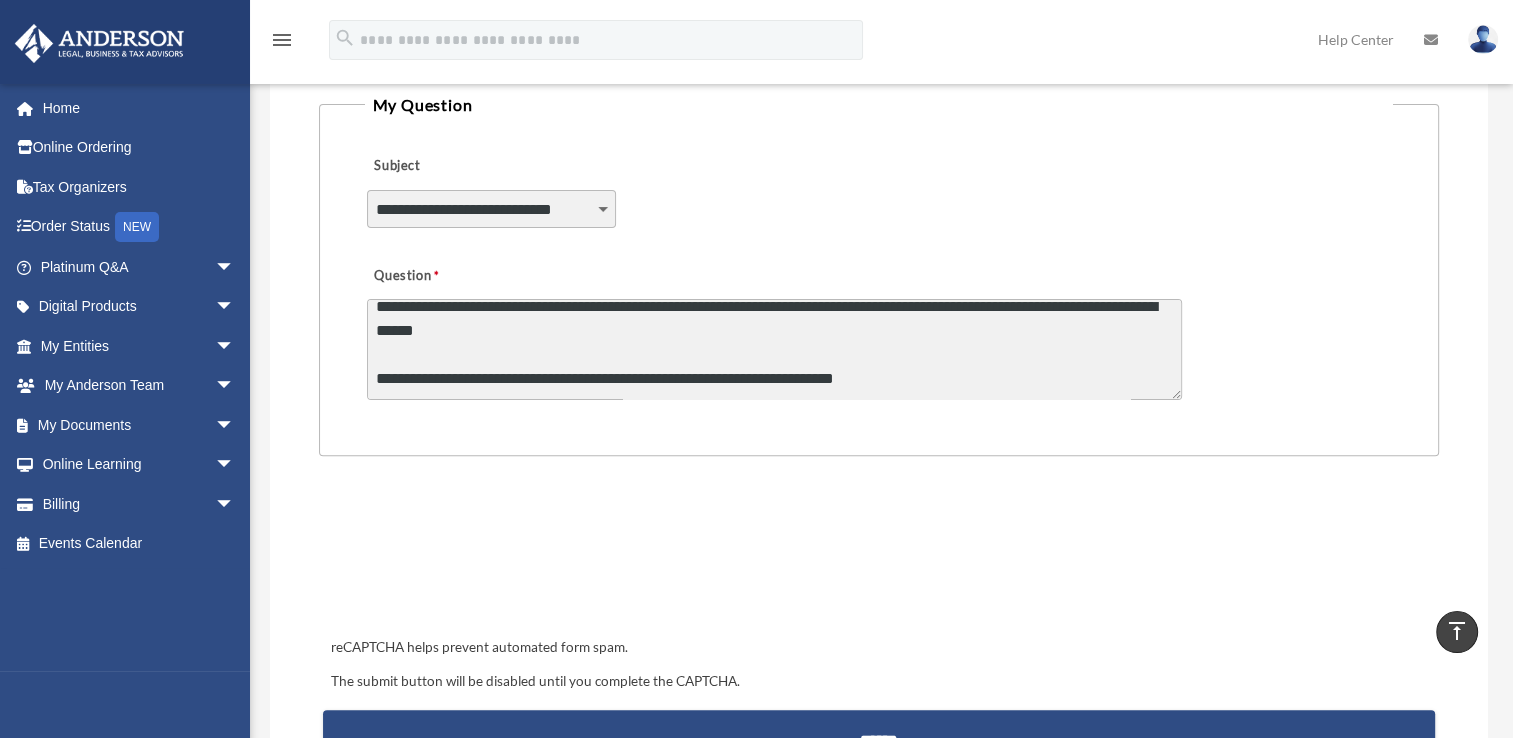 click on "Question" at bounding box center [774, 349] 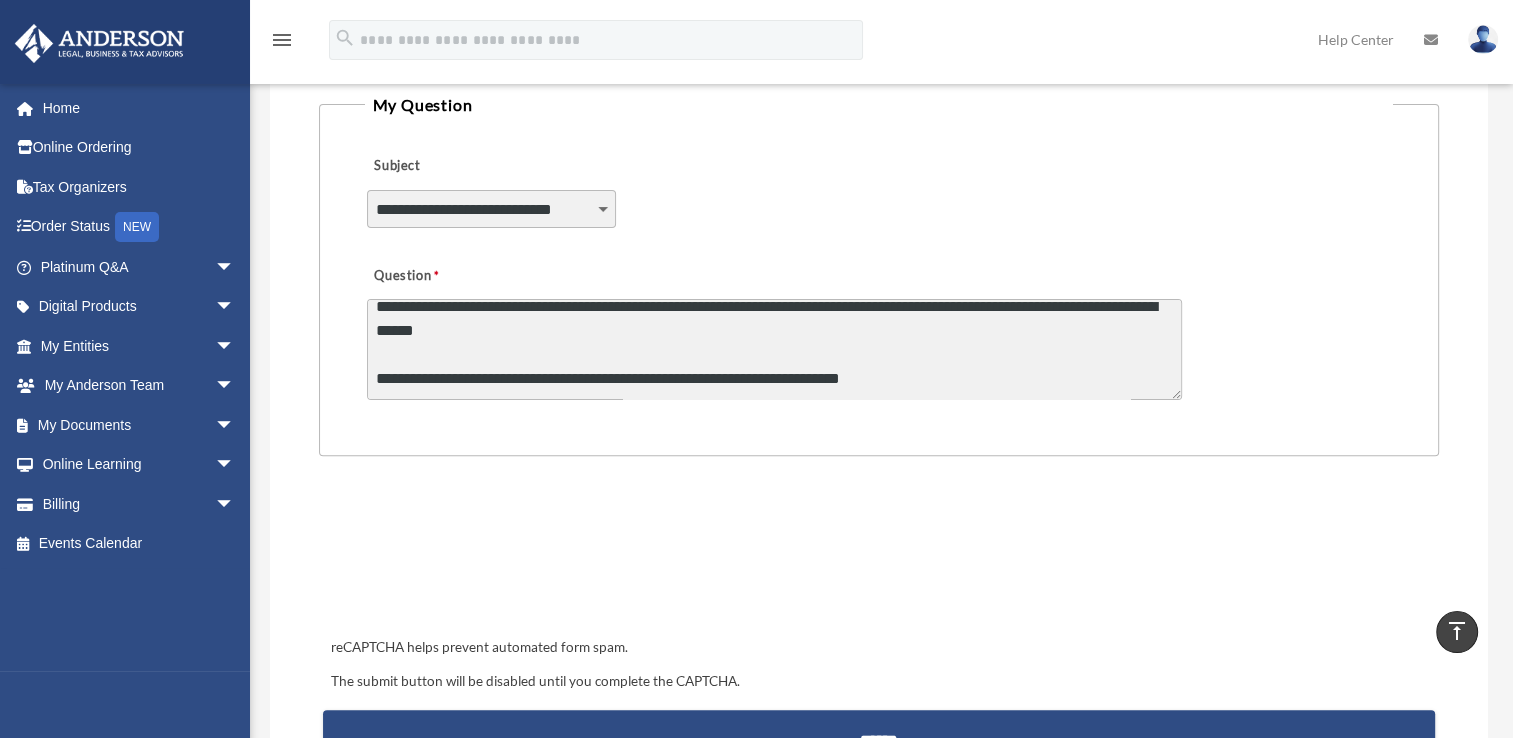click on "Question" at bounding box center (774, 349) 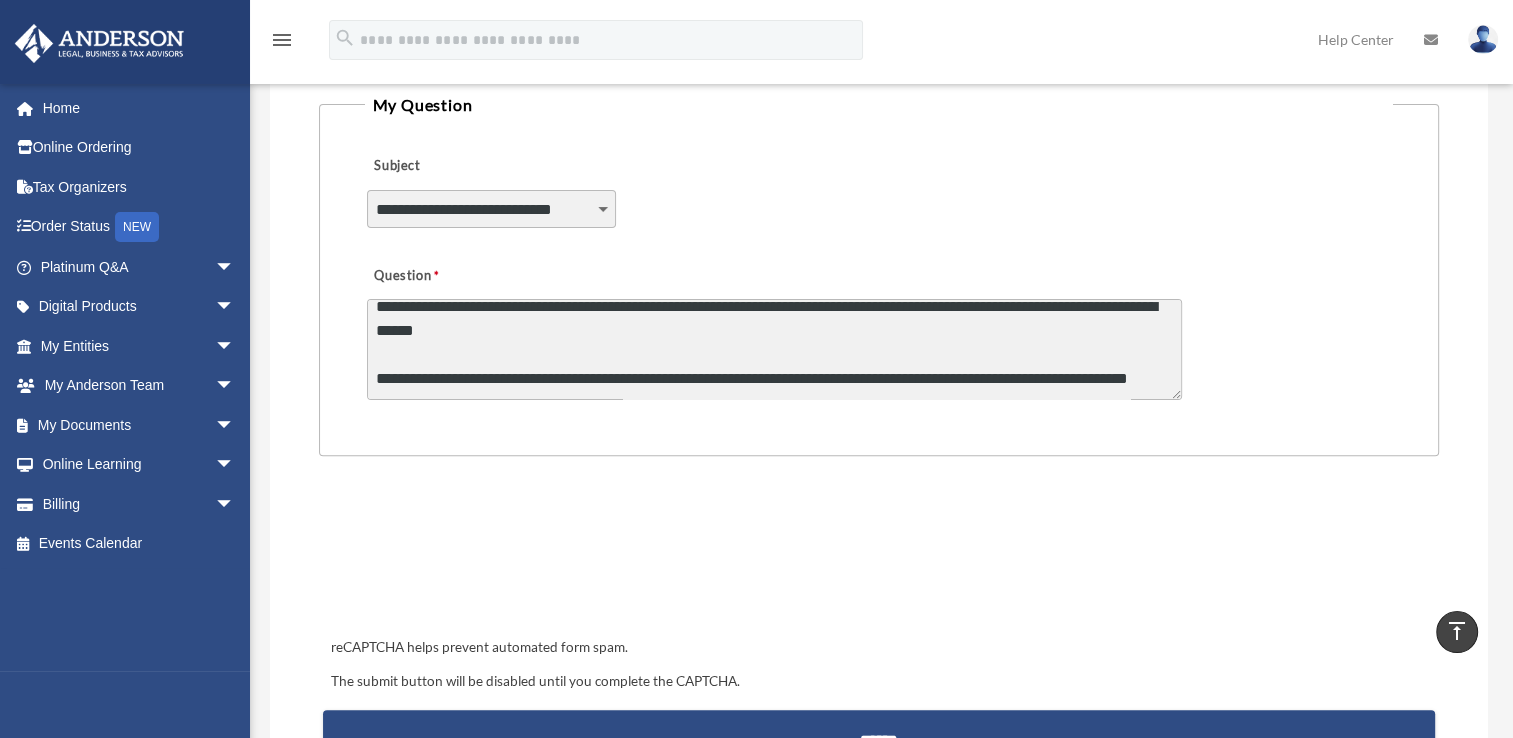 scroll, scrollTop: 674, scrollLeft: 0, axis: vertical 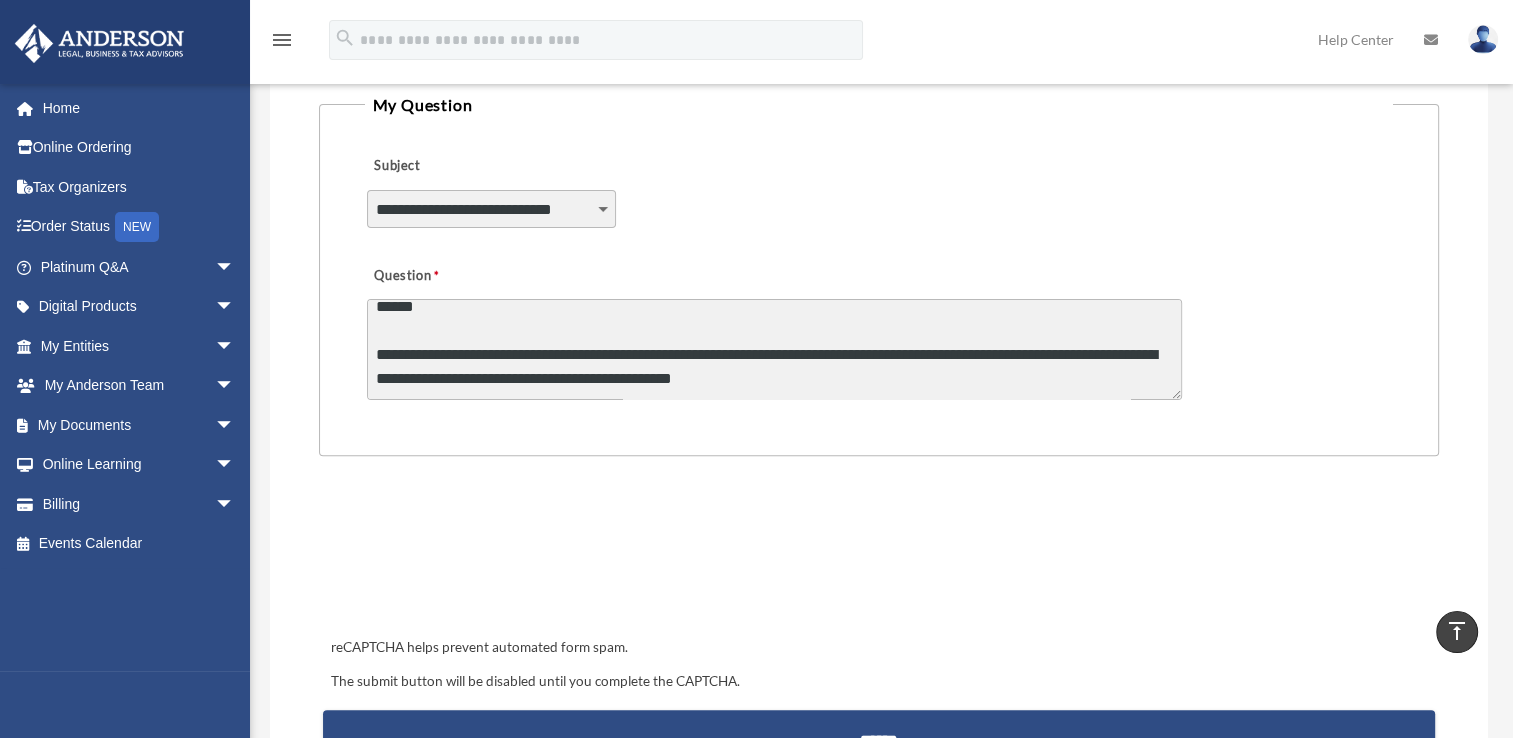 click on "Question" at bounding box center [774, 349] 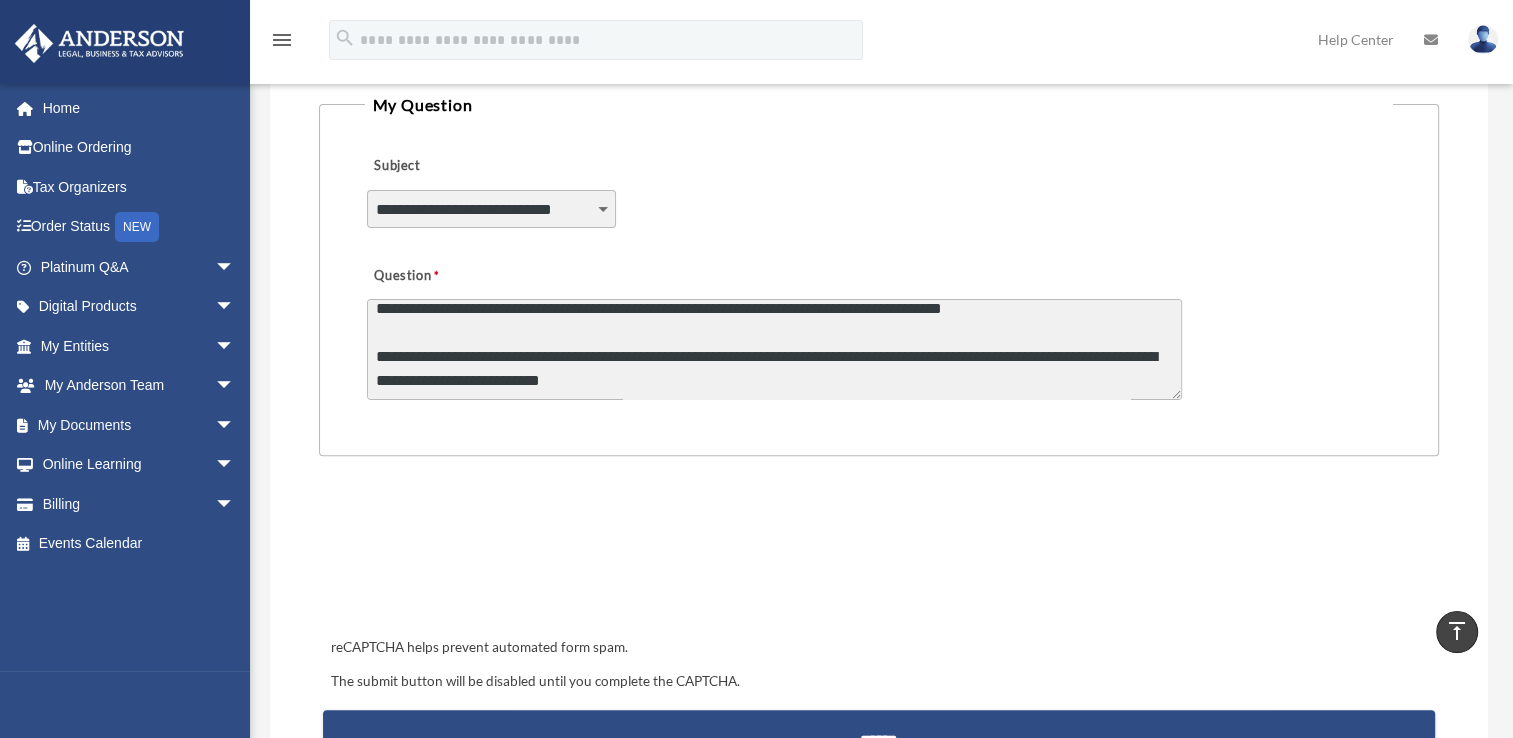 scroll, scrollTop: 0, scrollLeft: 0, axis: both 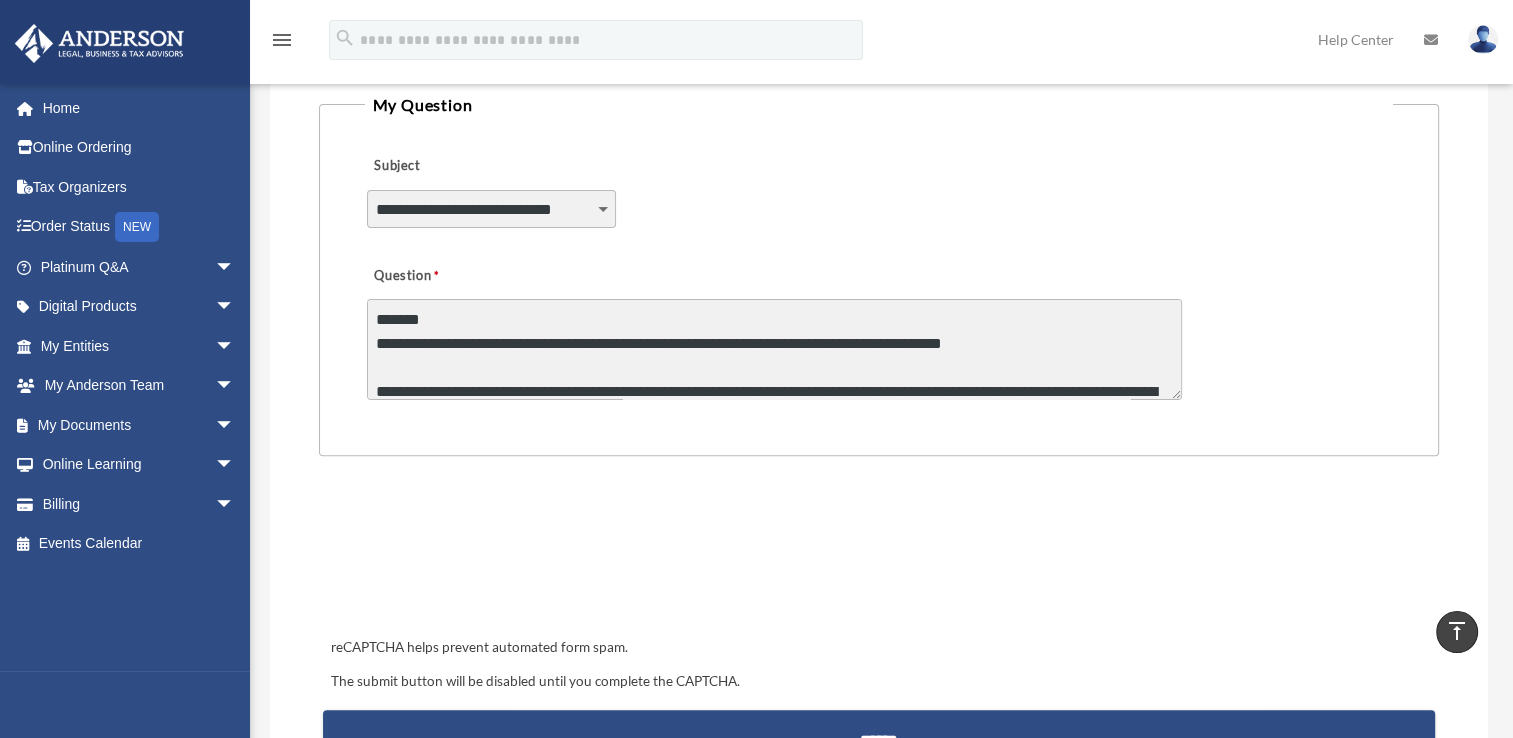 drag, startPoint x: 951, startPoint y: 389, endPoint x: 476, endPoint y: 324, distance: 479.42673 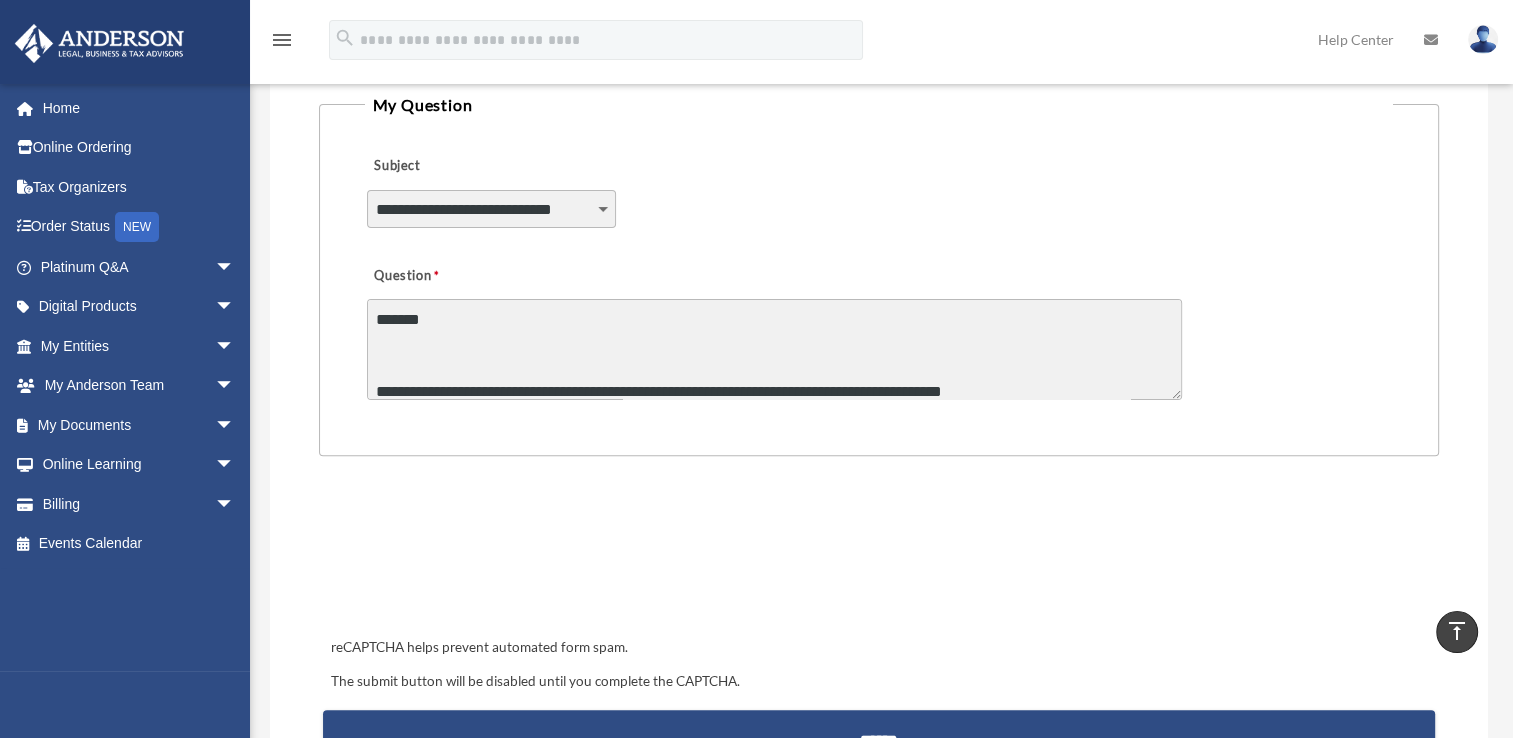paste on "**********" 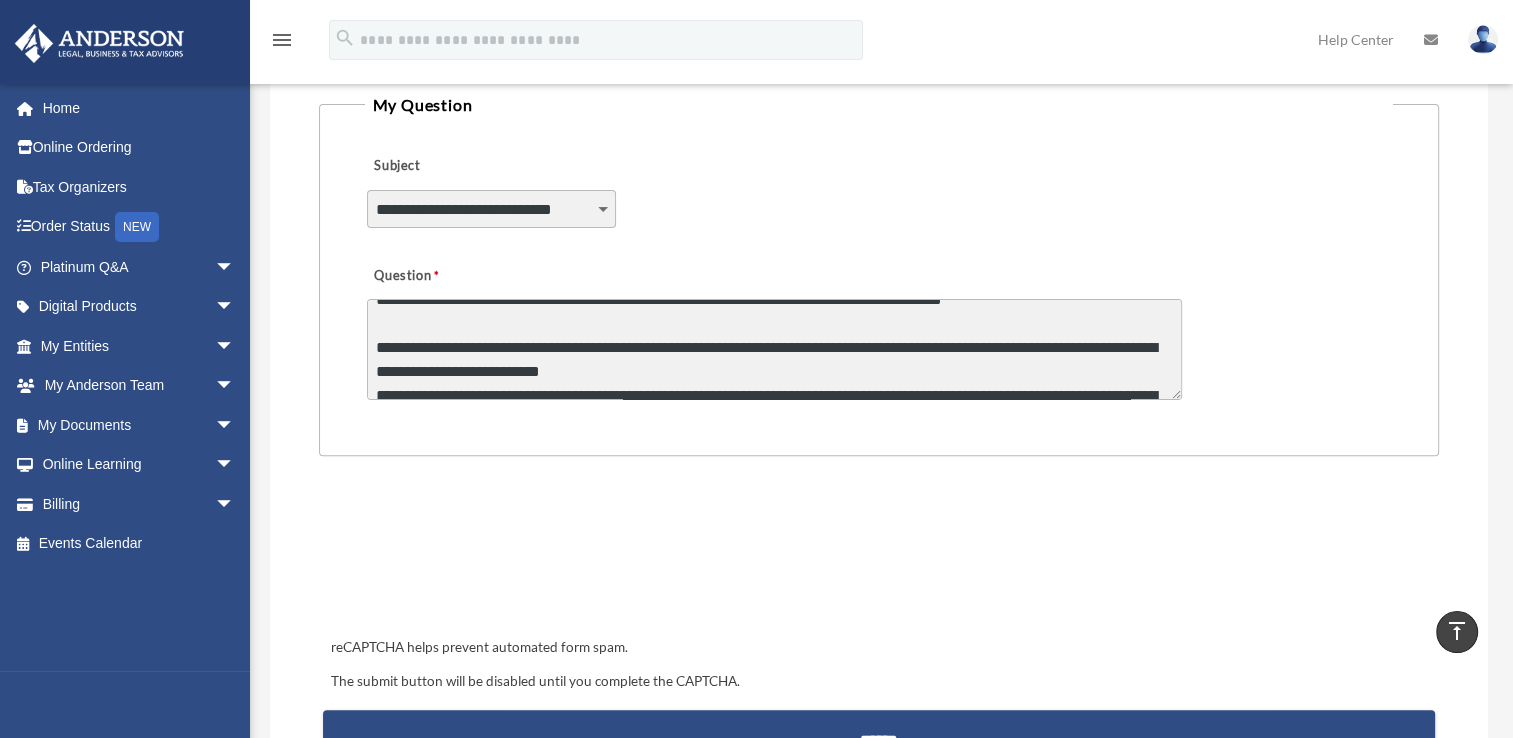 scroll, scrollTop: 558, scrollLeft: 0, axis: vertical 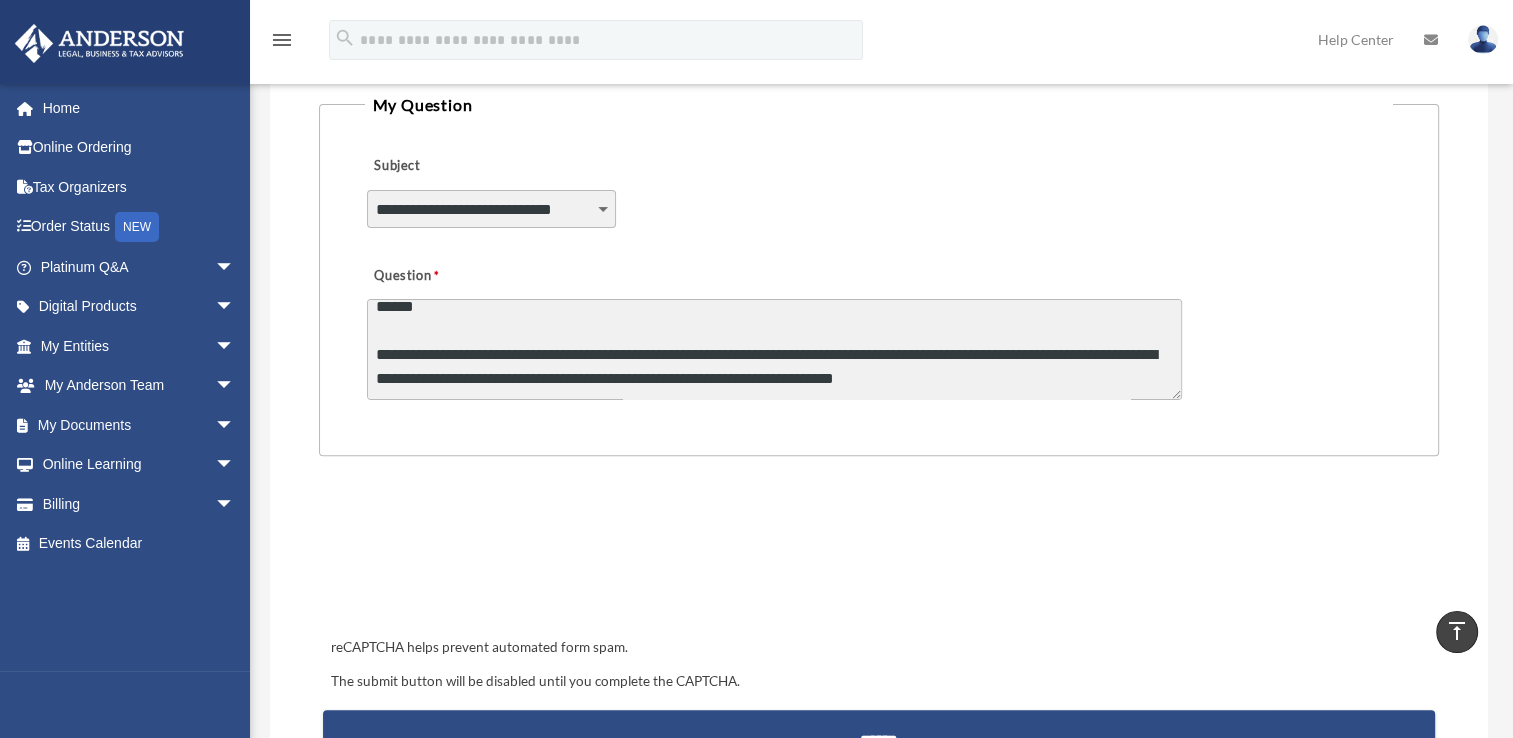 drag, startPoint x: 371, startPoint y: 312, endPoint x: 760, endPoint y: 402, distance: 399.2756 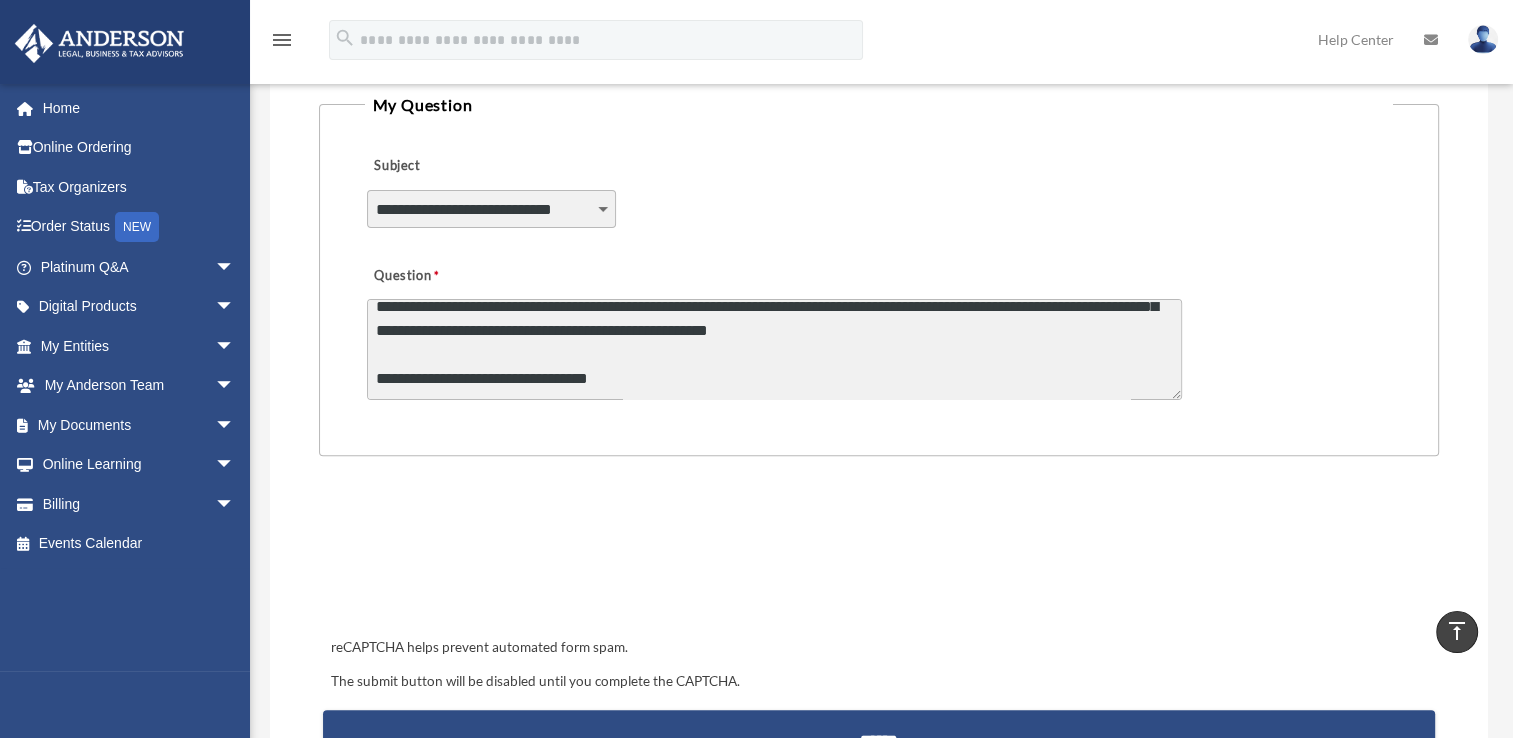 scroll, scrollTop: 480, scrollLeft: 0, axis: vertical 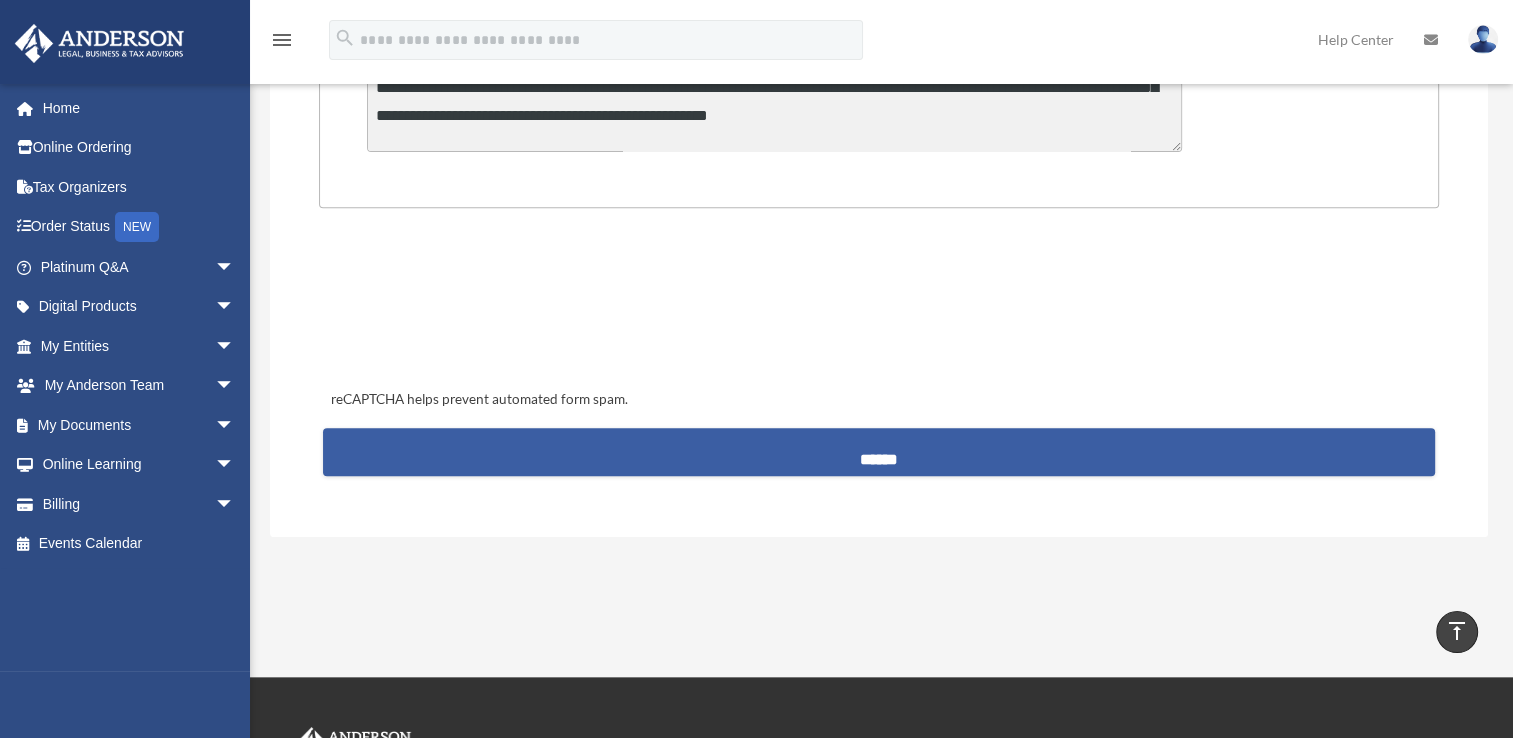 click on "******" at bounding box center (879, 452) 